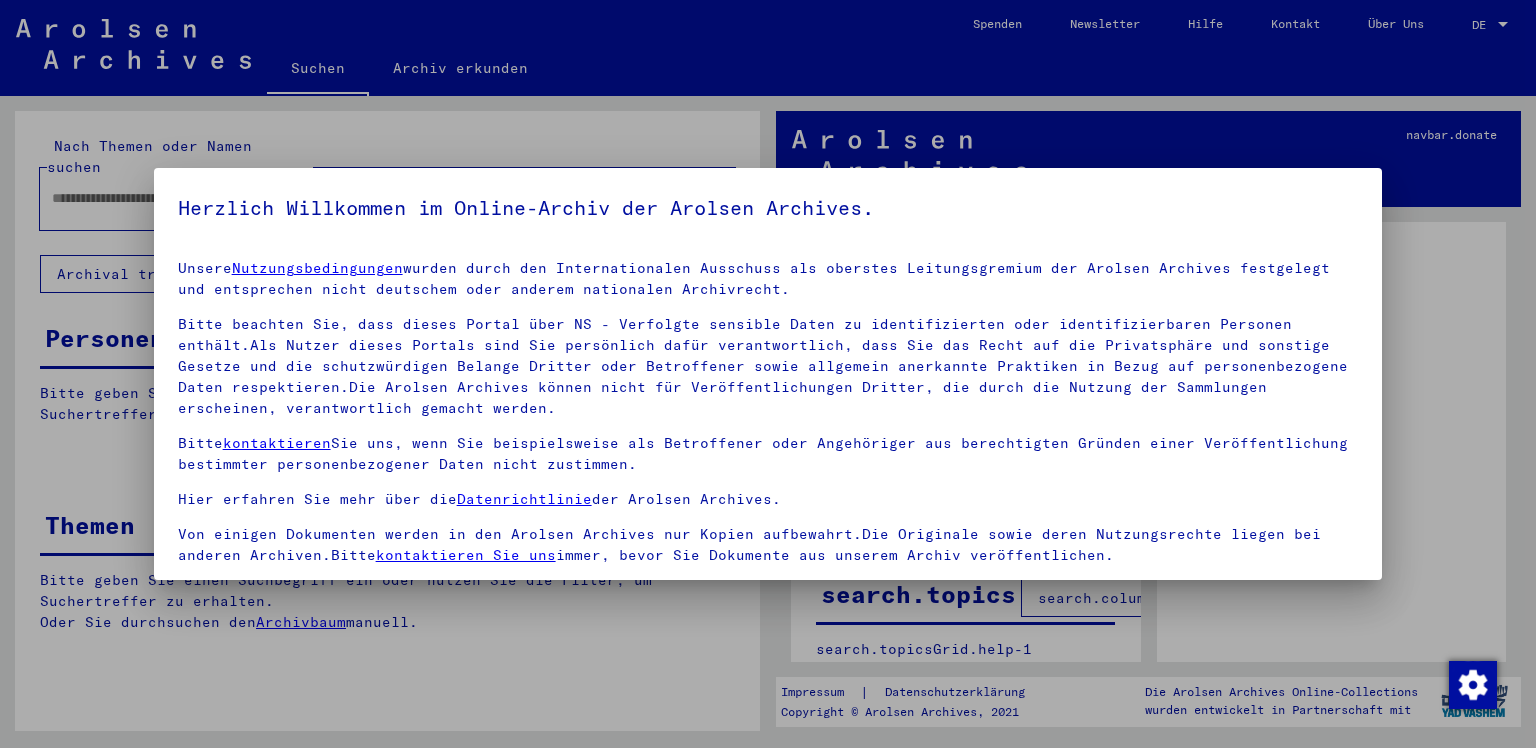 scroll, scrollTop: 0, scrollLeft: 0, axis: both 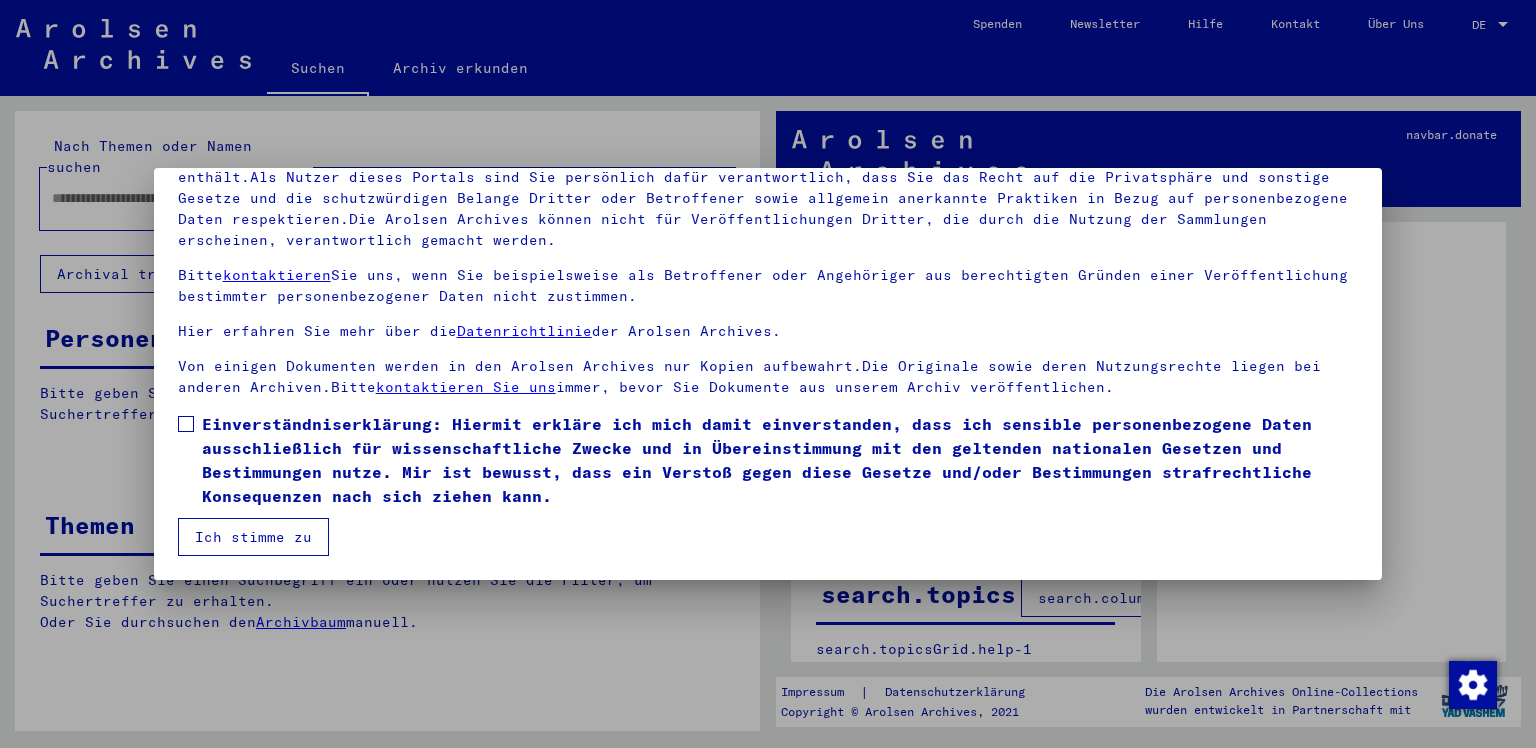 click at bounding box center [186, 424] 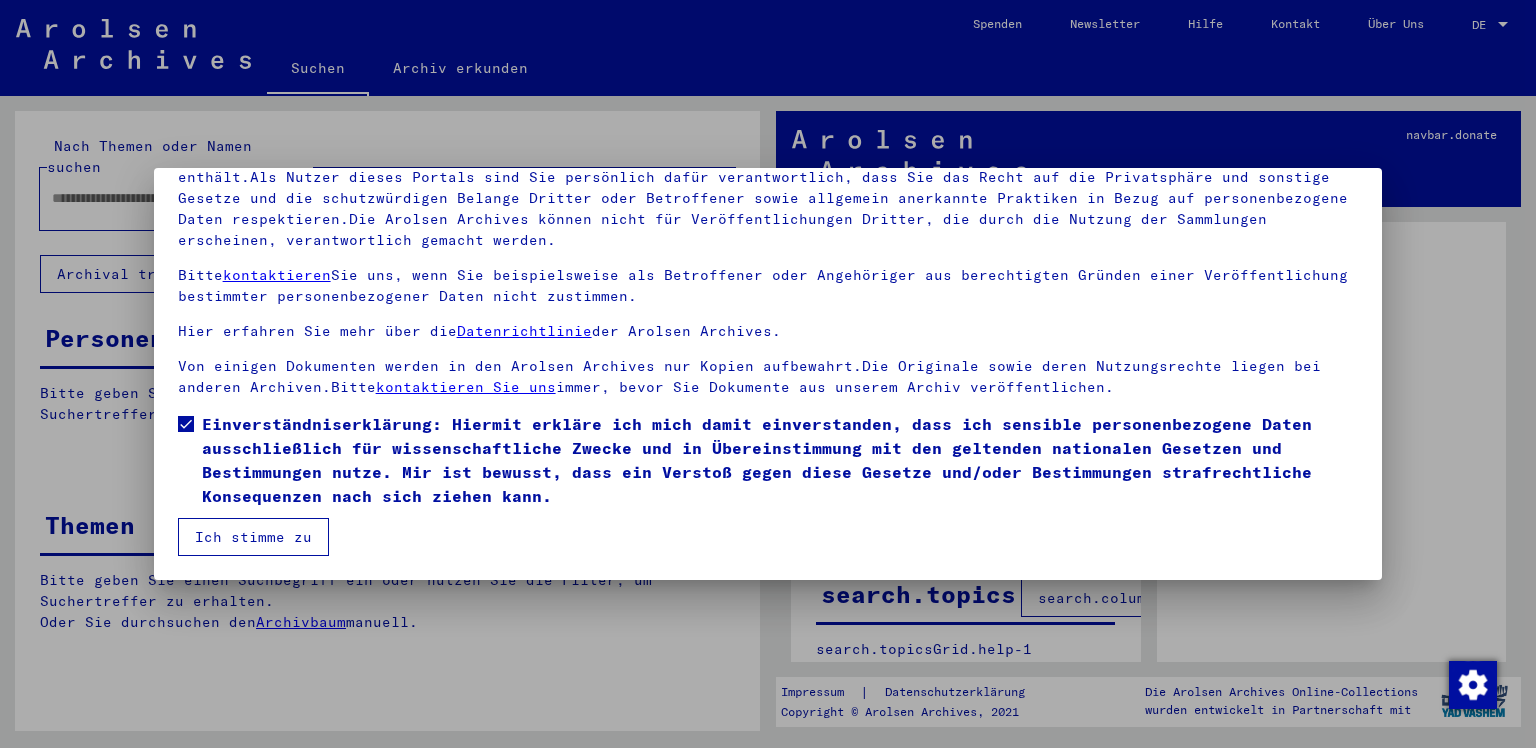 click on "Ich stimme zu" at bounding box center [253, 537] 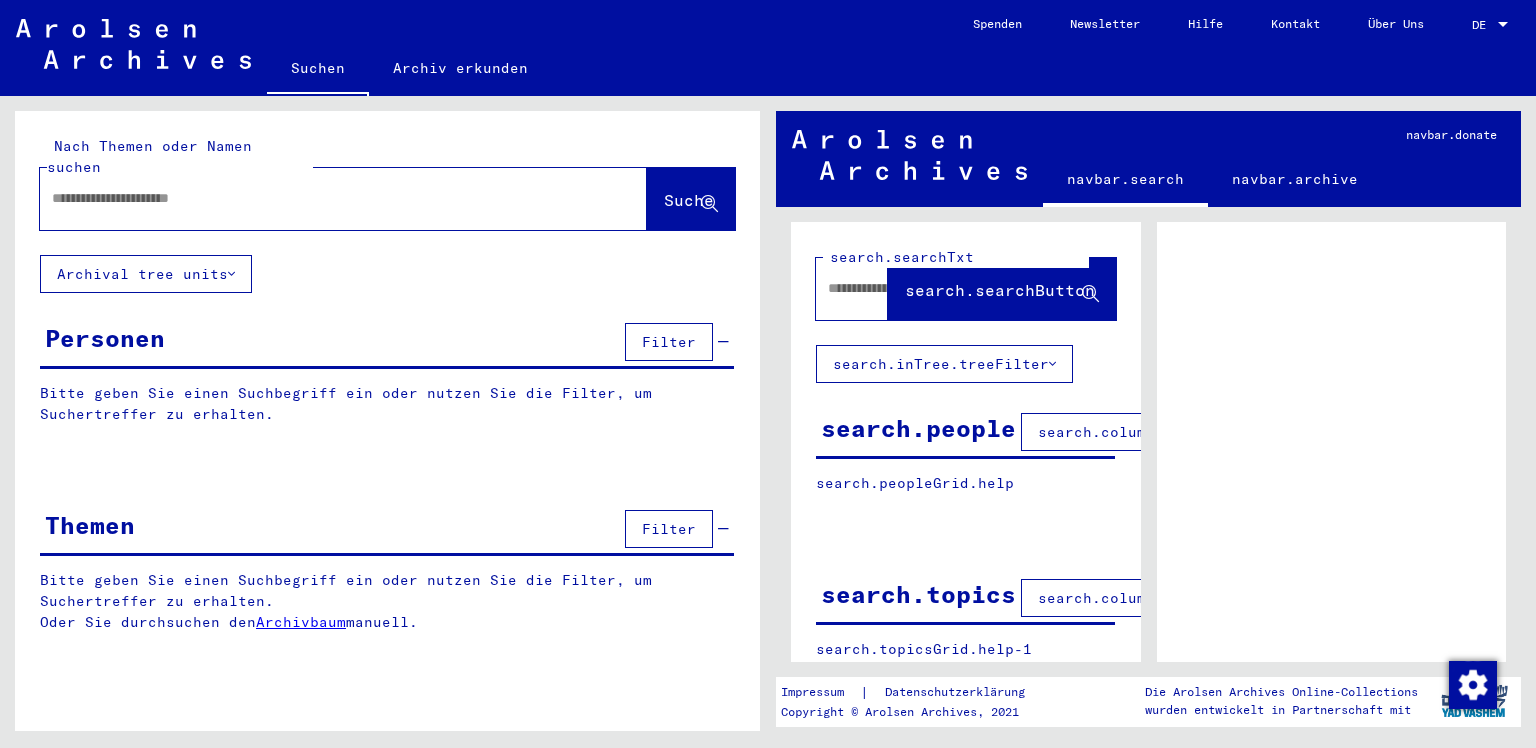 click at bounding box center (325, 198) 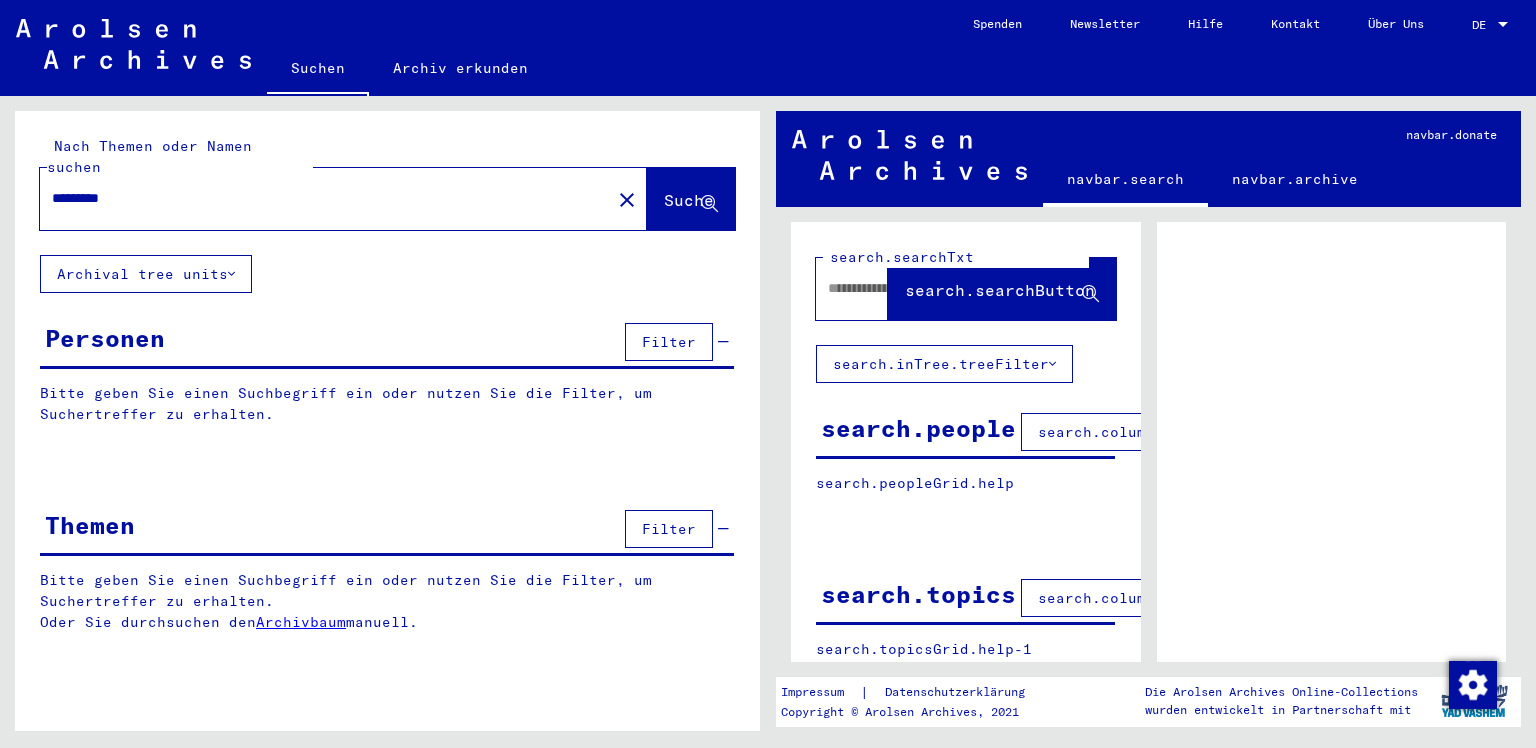 type on "*********" 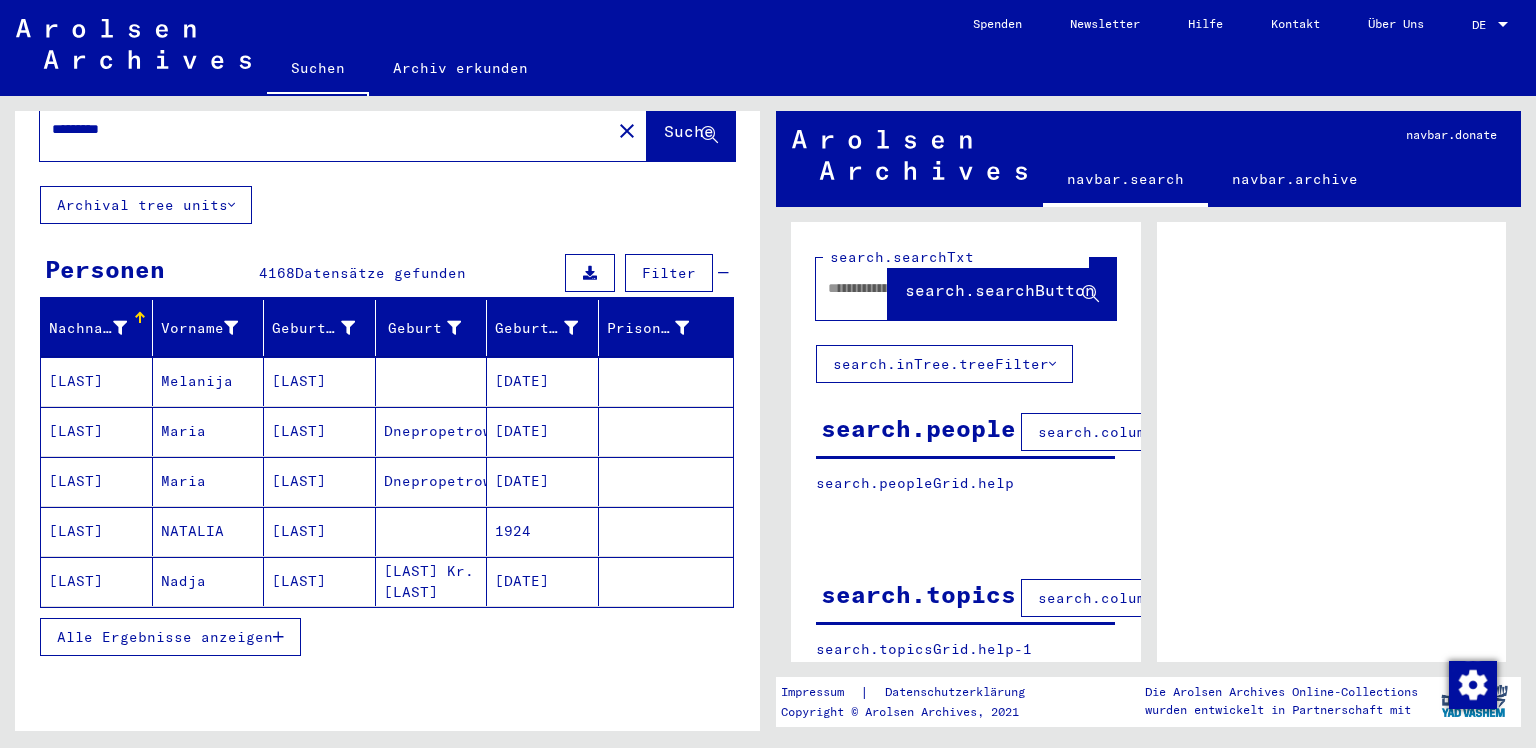 scroll, scrollTop: 0, scrollLeft: 0, axis: both 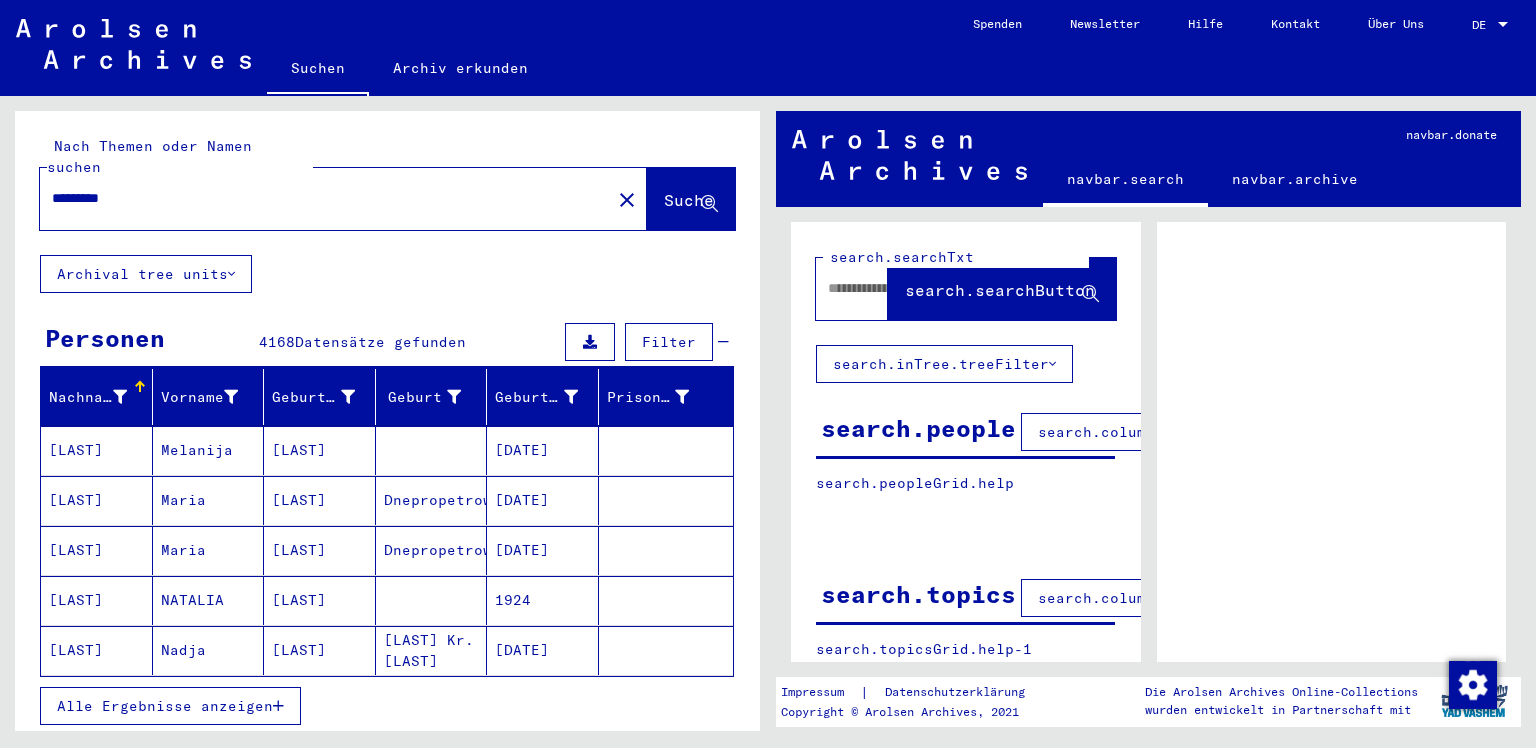 drag, startPoint x: 134, startPoint y: 177, endPoint x: 0, endPoint y: 194, distance: 135.07405 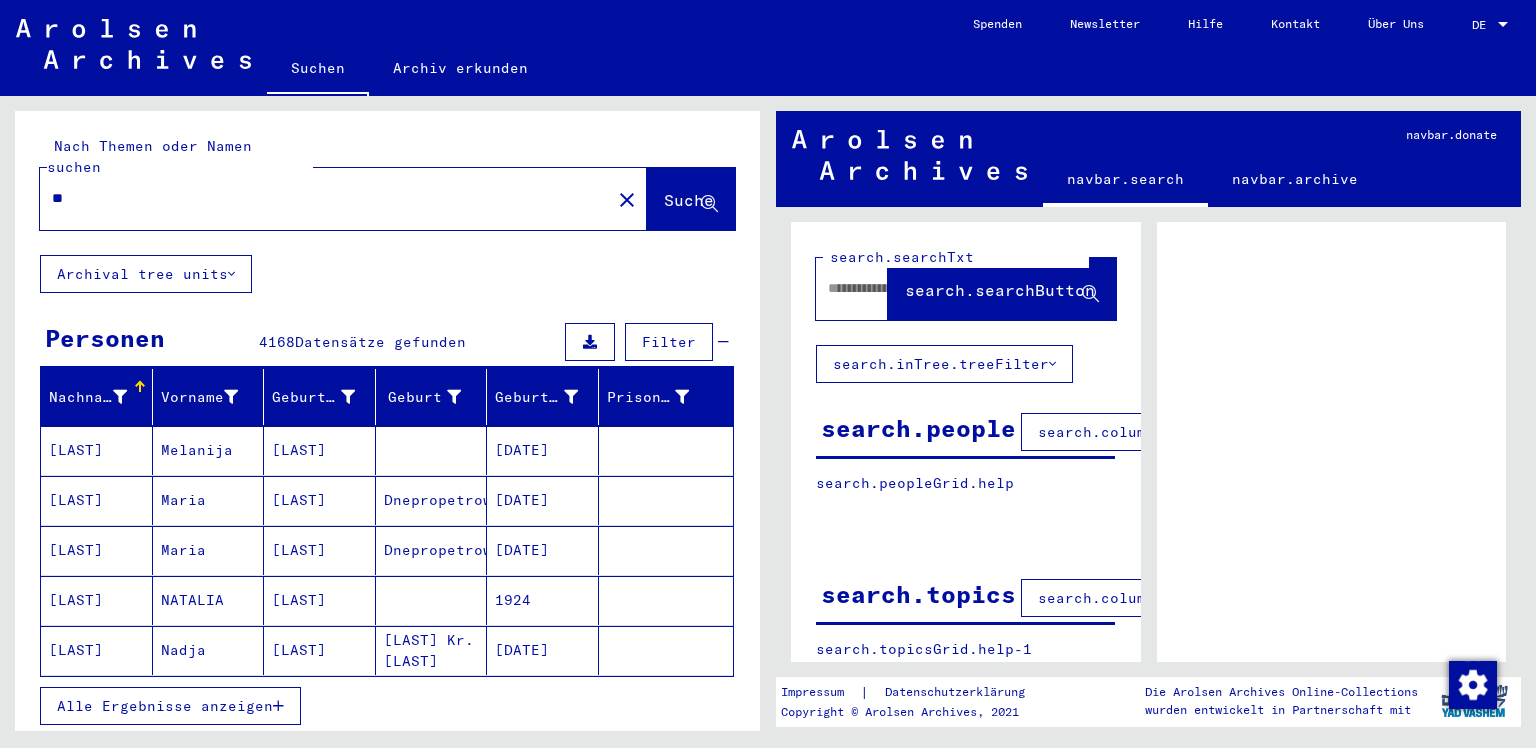 type on "*" 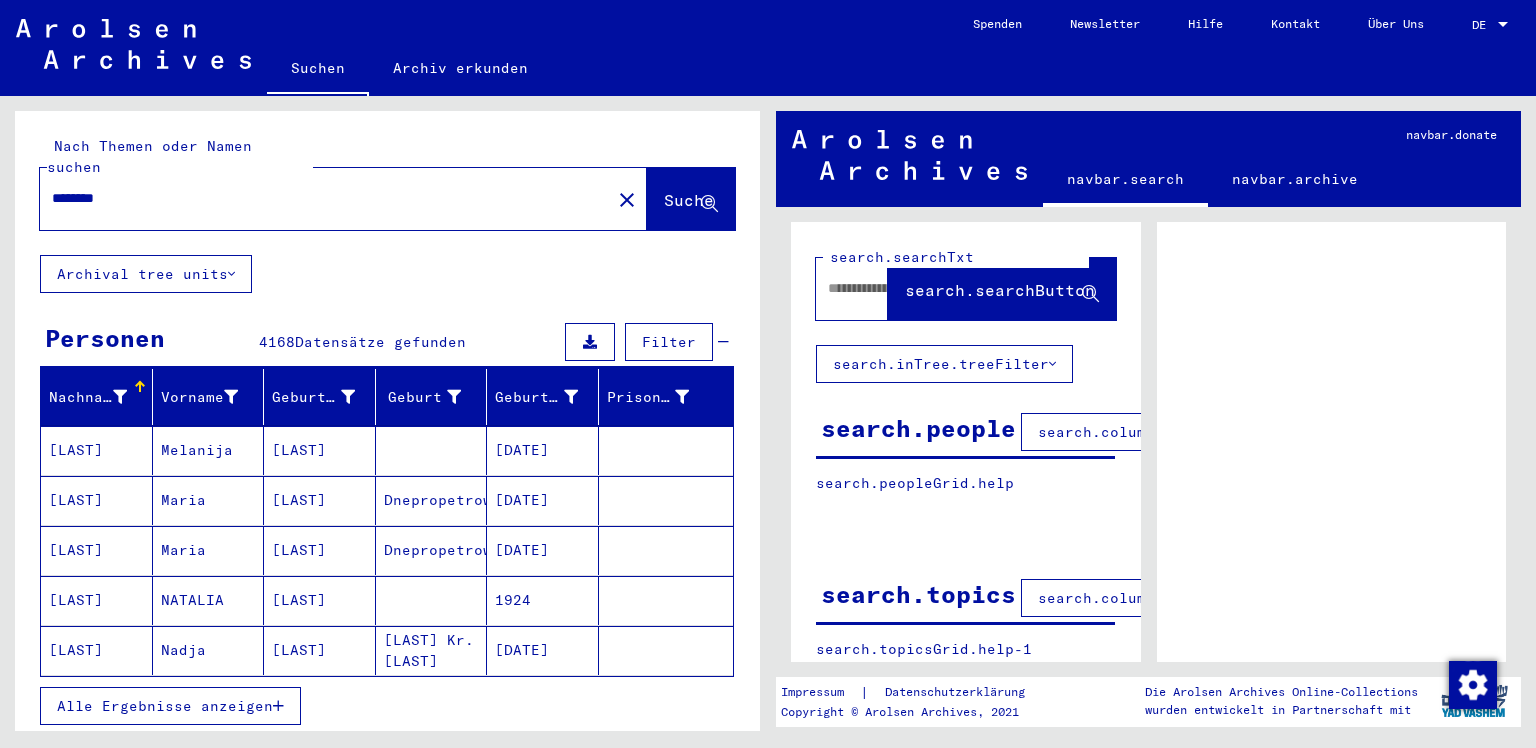 type on "*********" 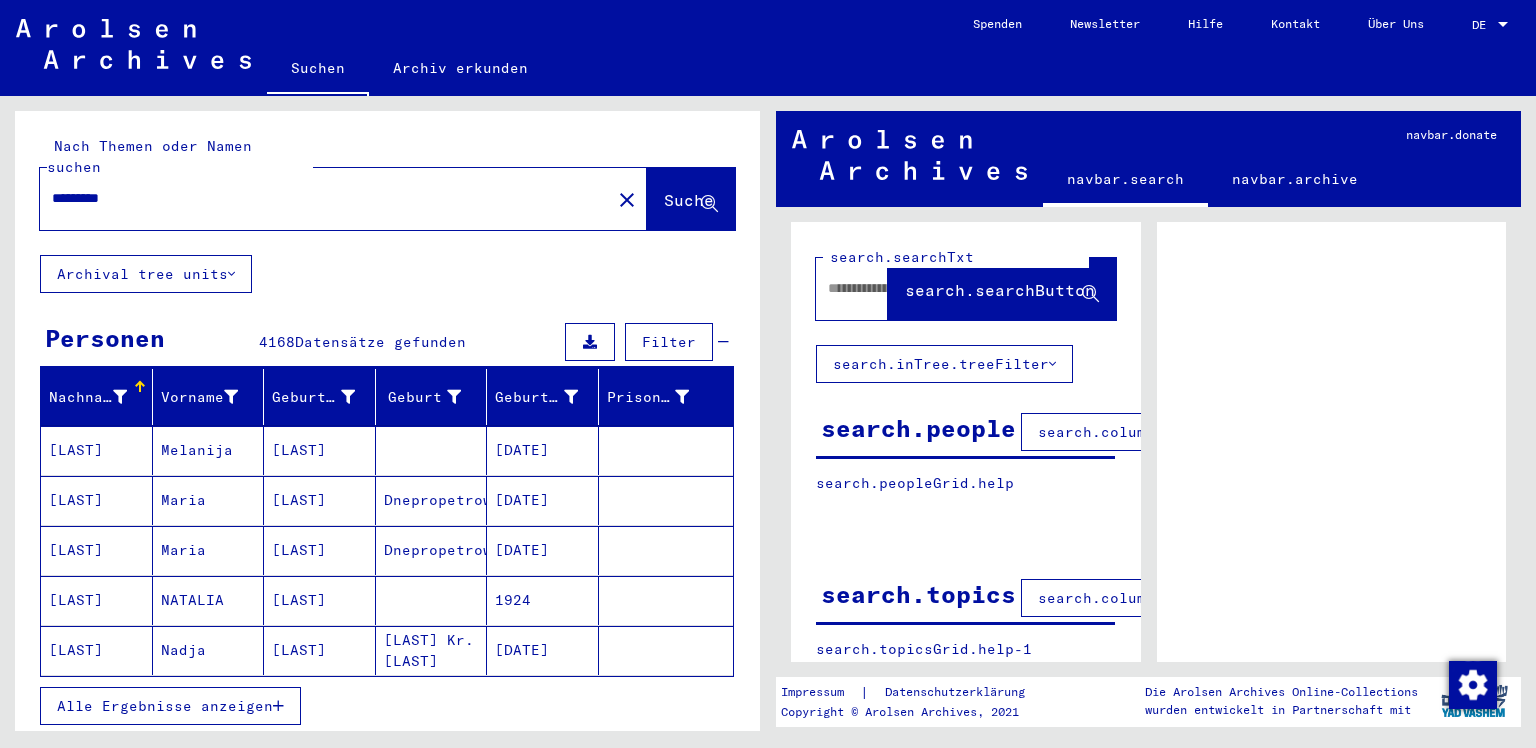drag, startPoint x: 175, startPoint y: 184, endPoint x: 0, endPoint y: 154, distance: 177.55281 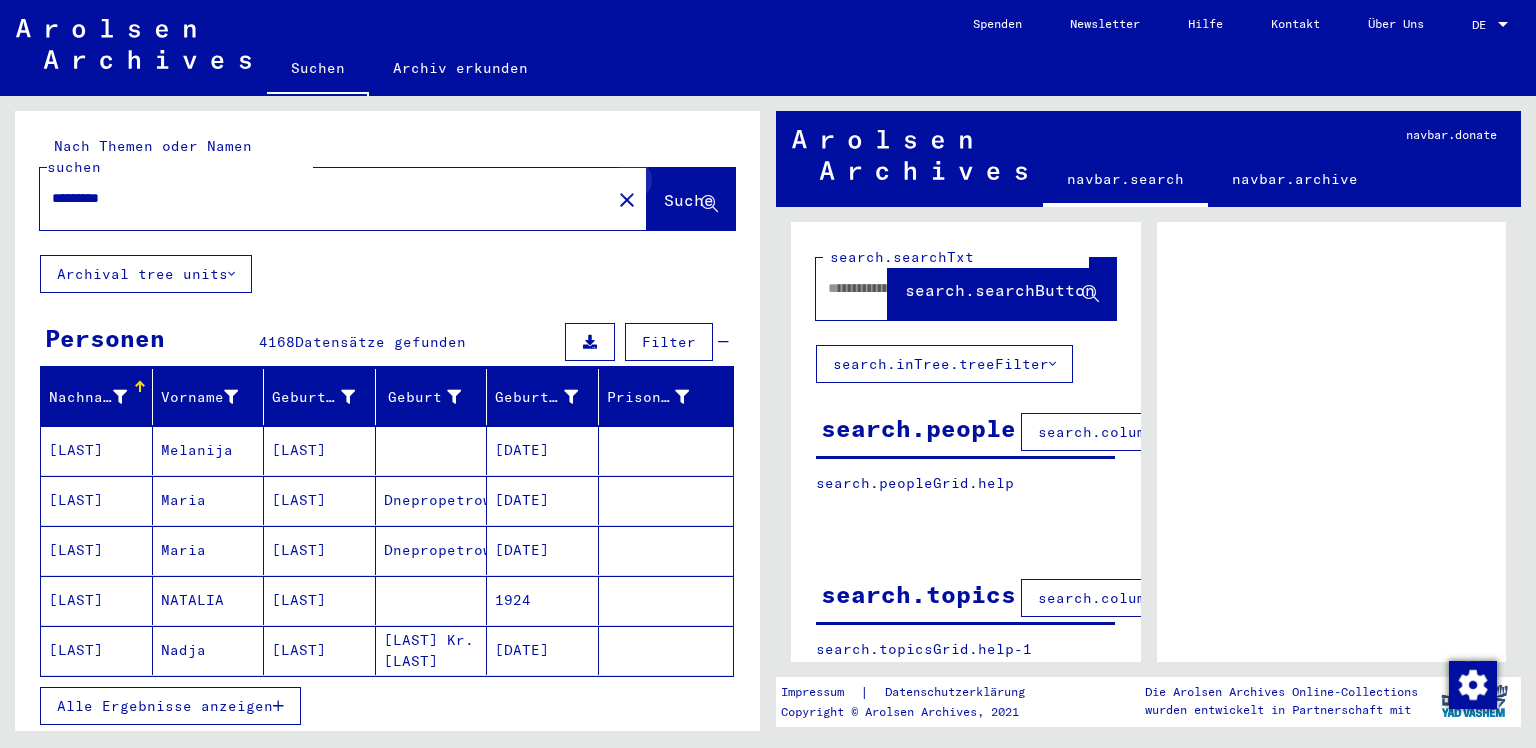 click 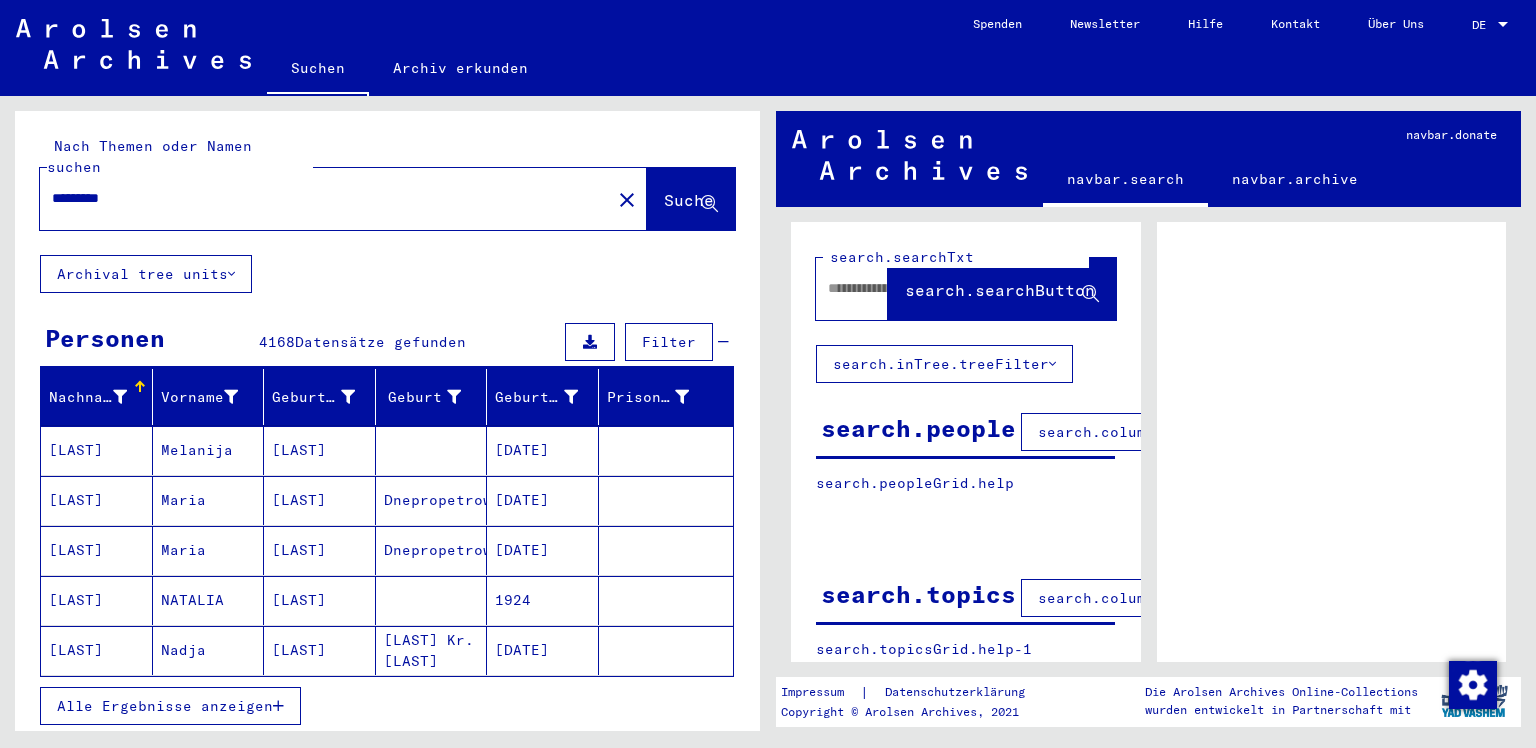 click on "Nach Themen oder Namen suchen ********* close  Suche     Archival tree units  Personen 4168  Datensätze gefunden  Filter   Nachname   Vorname   Geburtsname   Geburts‏   Geburtsdatum   Prisoner #   ASAROWA   Melanija   ROMANENKO      12/27/1894      ASAROWA   Maria   ROMANENKO   Dnepropetrowsk   12/27/1894      ASAROWA   Maria   ROMANENKO   Dnepropetrowsk   12/27/1894      BAGRIENKO   NATALIA   ROMANENKO      1924      BOSCHENKO   Nadja   ROMANENKO   Grigorowka Kr. Stalino   04/08/1915     Alle Ergebnisse anzeigen  Signature Nachname Vorname Geburtsname Geburt‏ Geburtsdatum Prisoner # Vater (Adoptivvater) Mutter (Adoptivmutter) Religion Nationalität Beruf Haftstätte Sterbedatum Letzter Wohnort Letzter Wohnort (Land) Haftstätte Letzter Wohnort (Provinz) Letzter Wohnort (Ort) Letzter Wohnort (Stadtteil) Letzter Wohnort (Straße) Letzter Wohnort (Hausnummer) 2.1.1.1 - Informationen über Ausländer, die sich während des Kriegs im Kreis Marburg/Lahn aufhielten ASAROWA Melanija ROMANENKO 12/27/1894 ASAROWA" 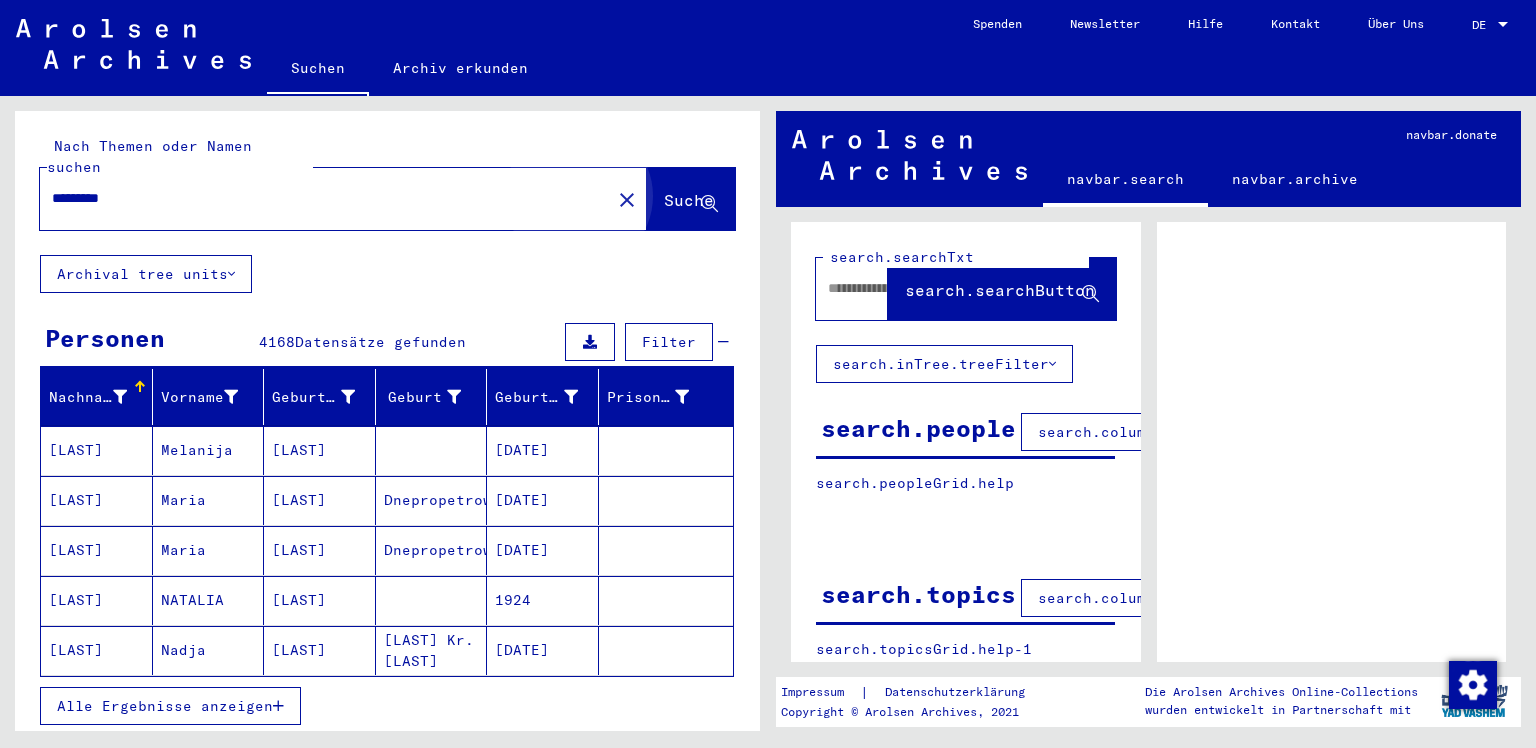 click on "Suche" 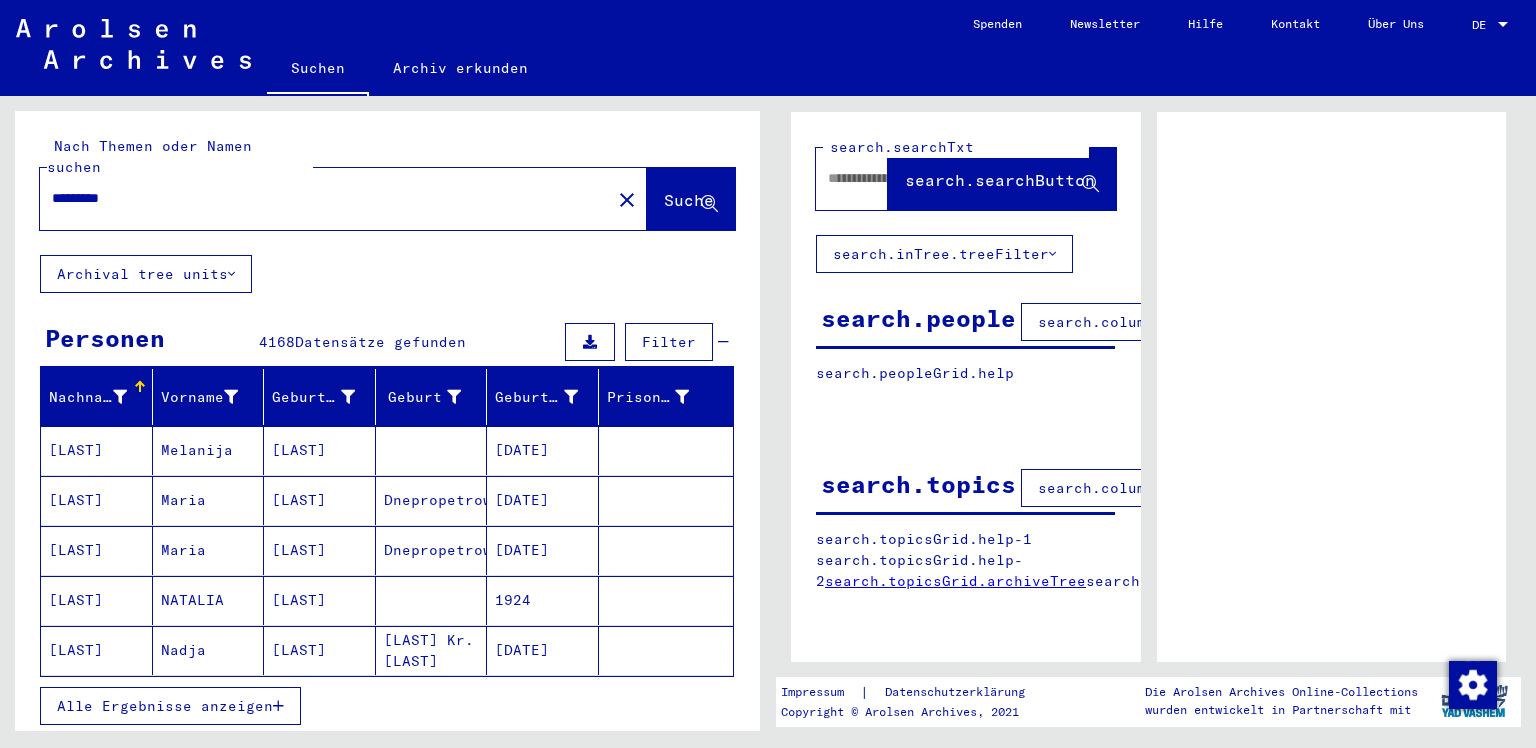 scroll, scrollTop: 195, scrollLeft: 0, axis: vertical 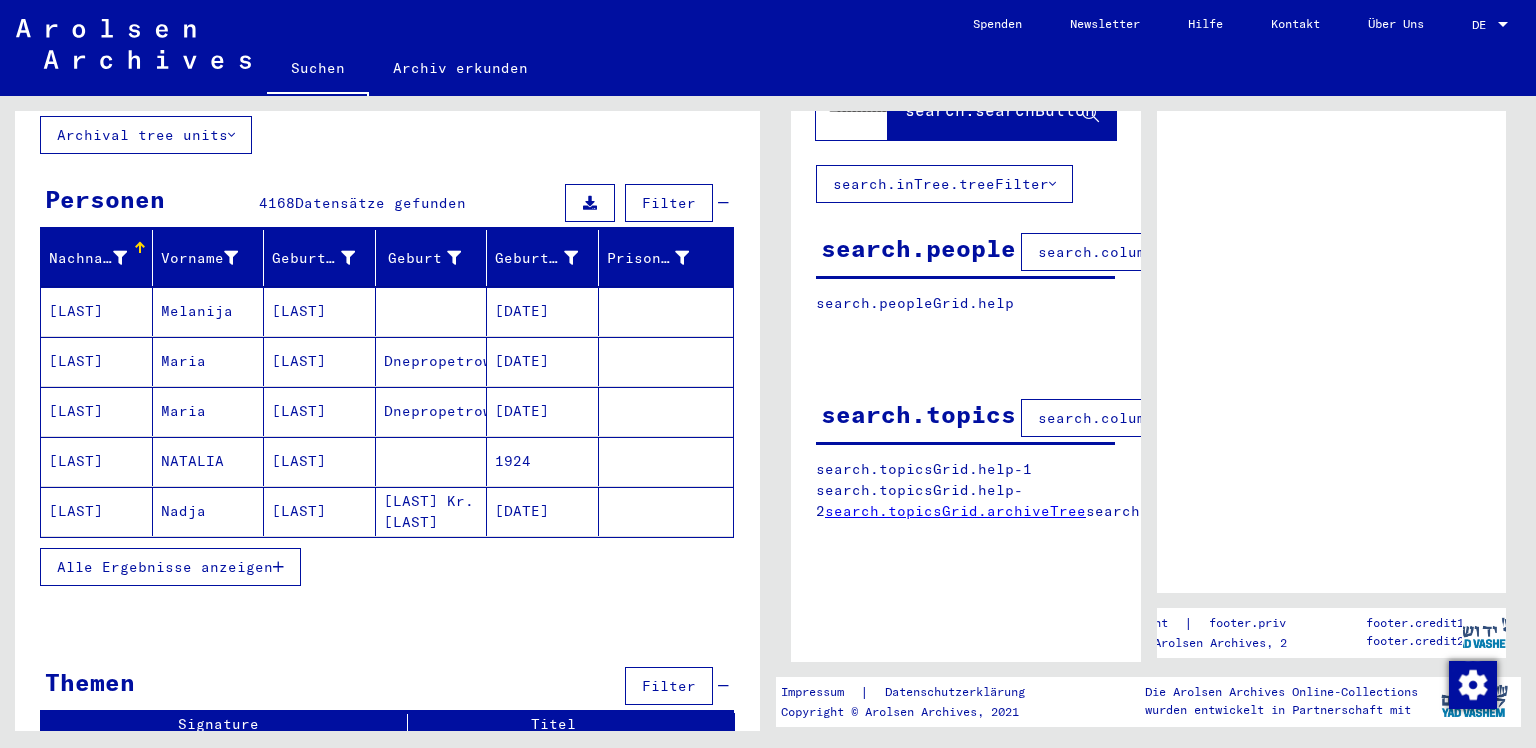 click on "Alle Ergebnisse anzeigen" at bounding box center (165, 567) 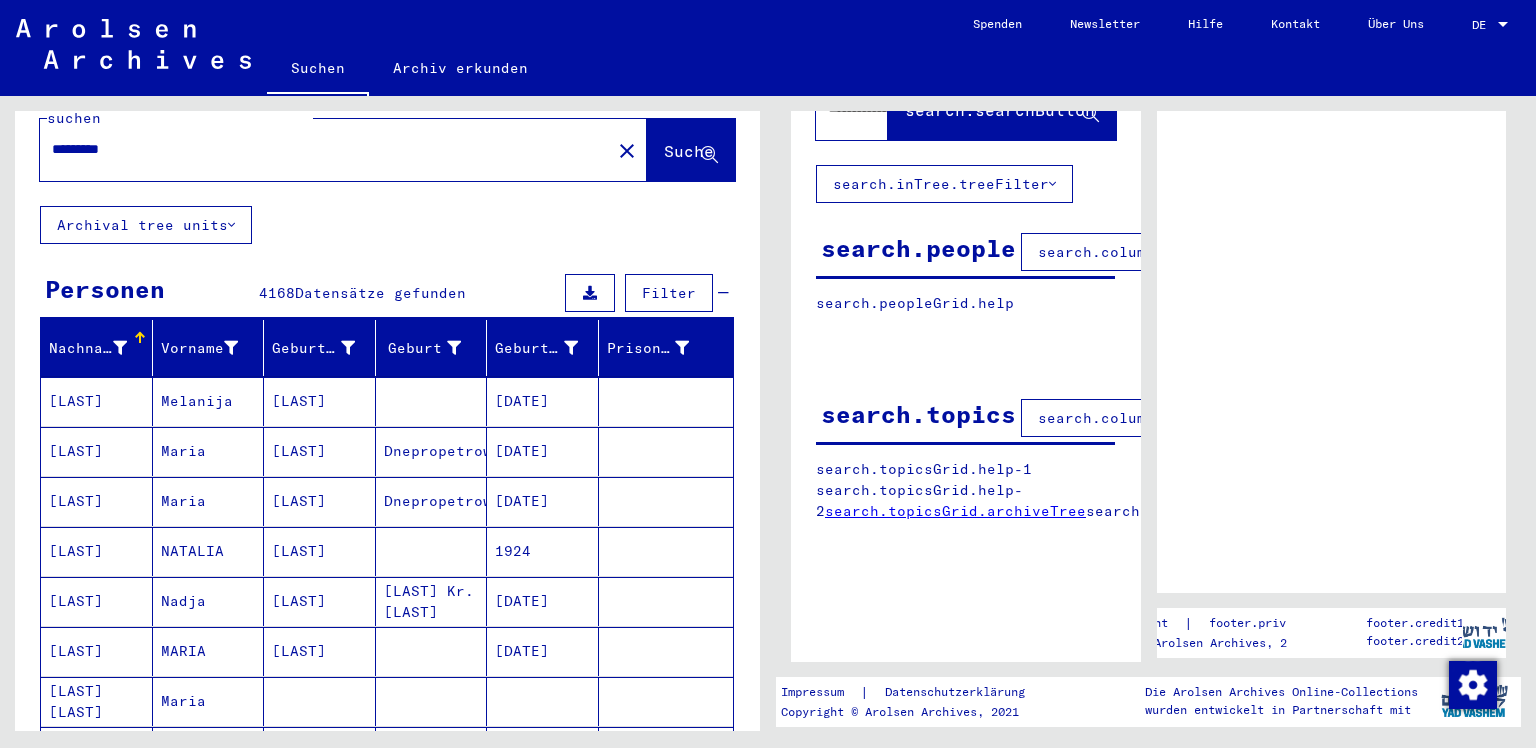 scroll, scrollTop: 0, scrollLeft: 0, axis: both 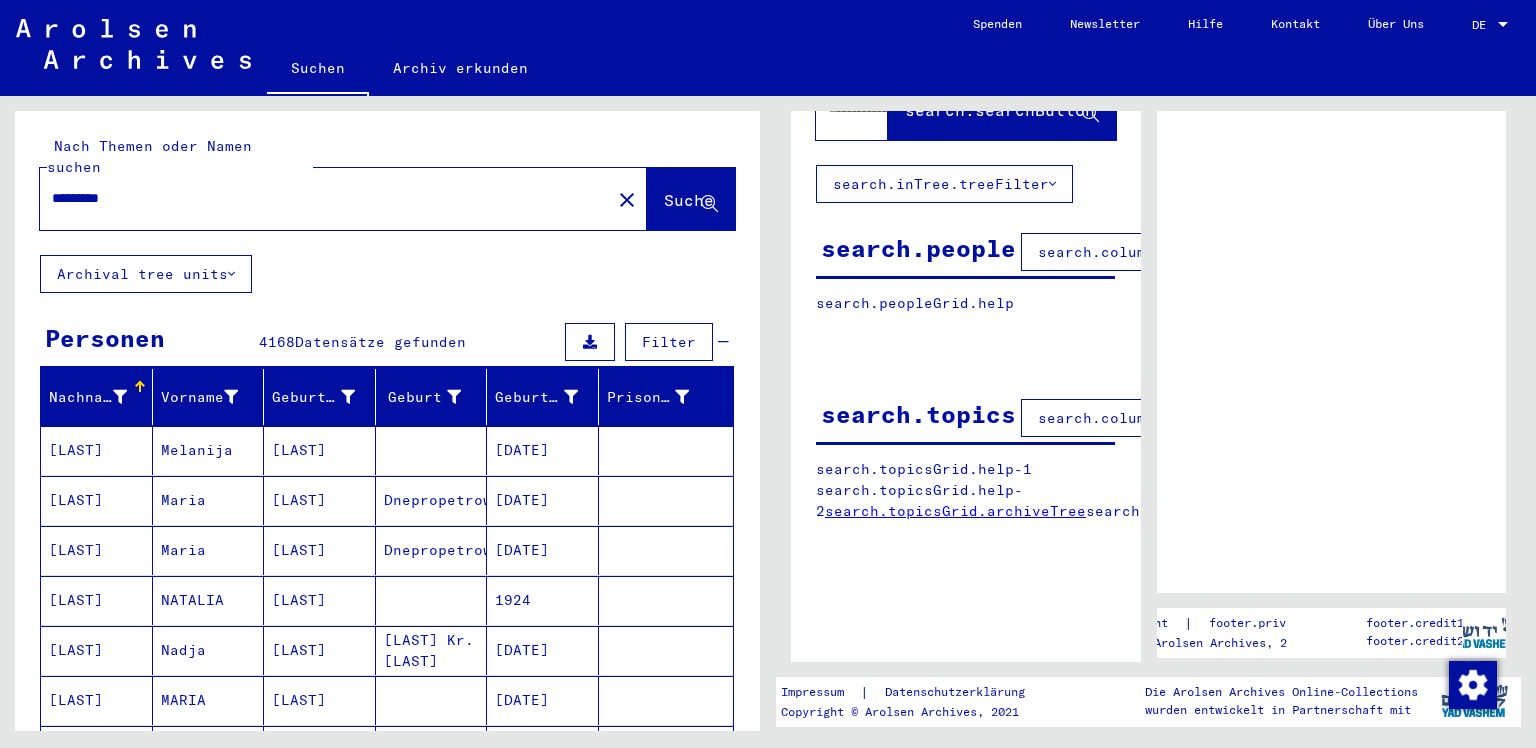 click on "*********" at bounding box center [325, 198] 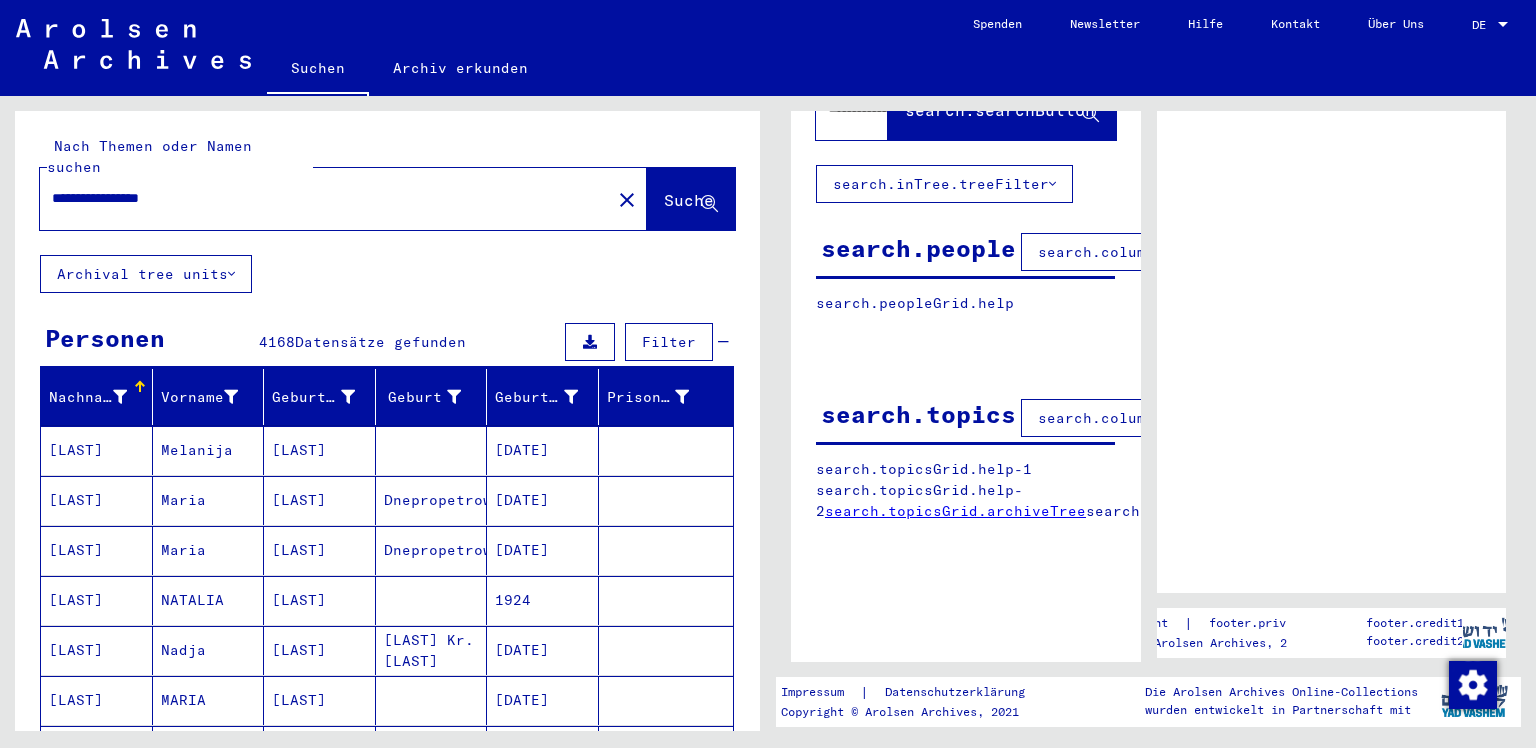 type on "**********" 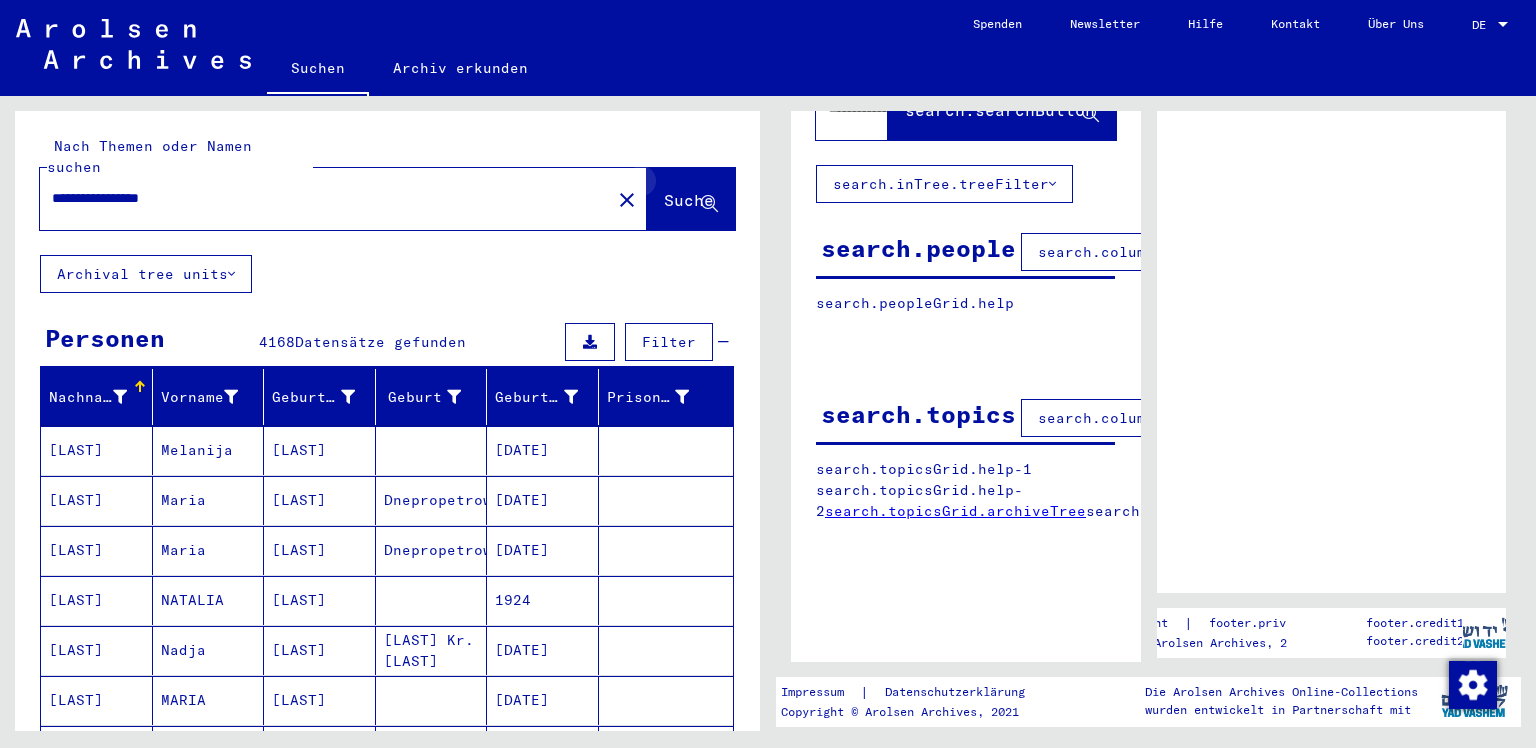 click 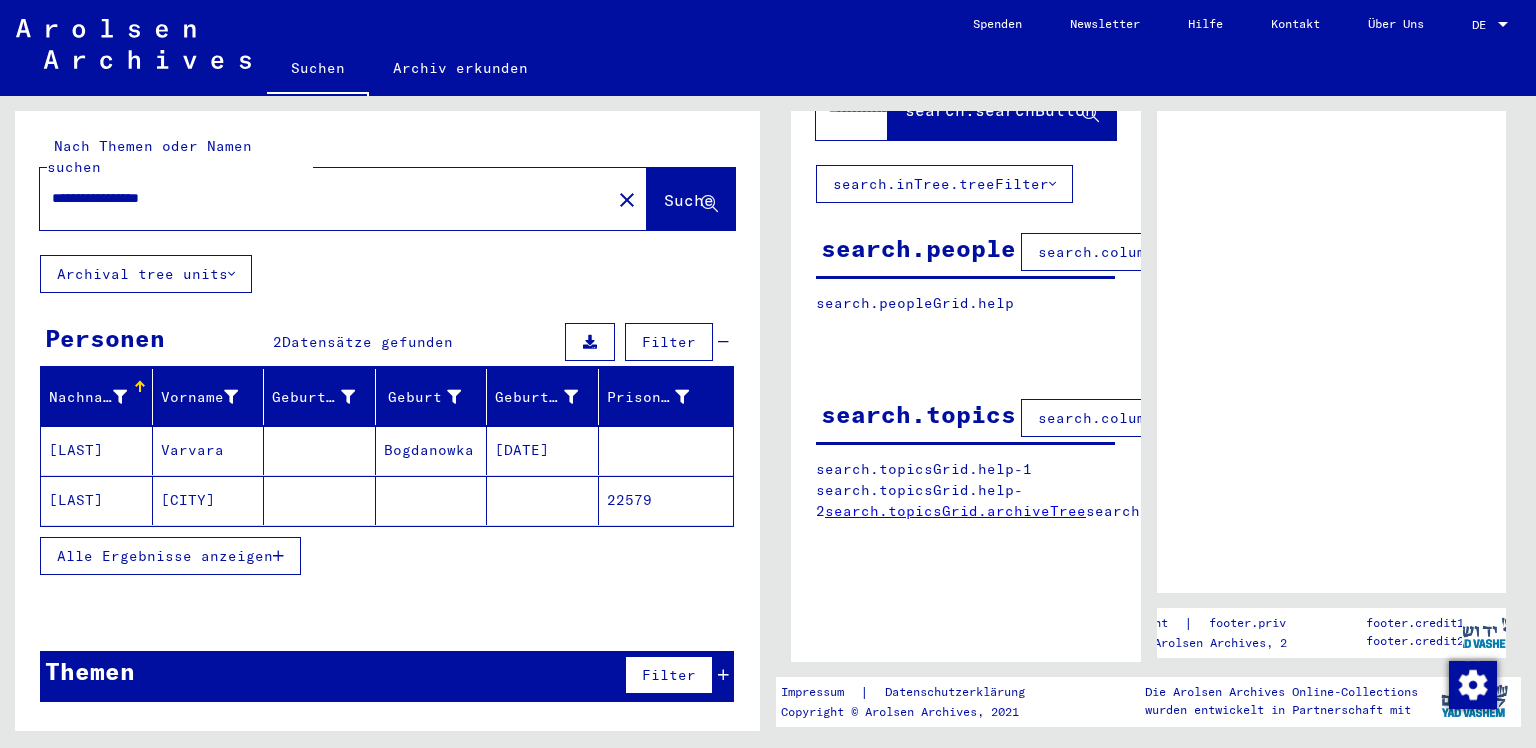click on "Alle Ergebnisse anzeigen" at bounding box center (170, 556) 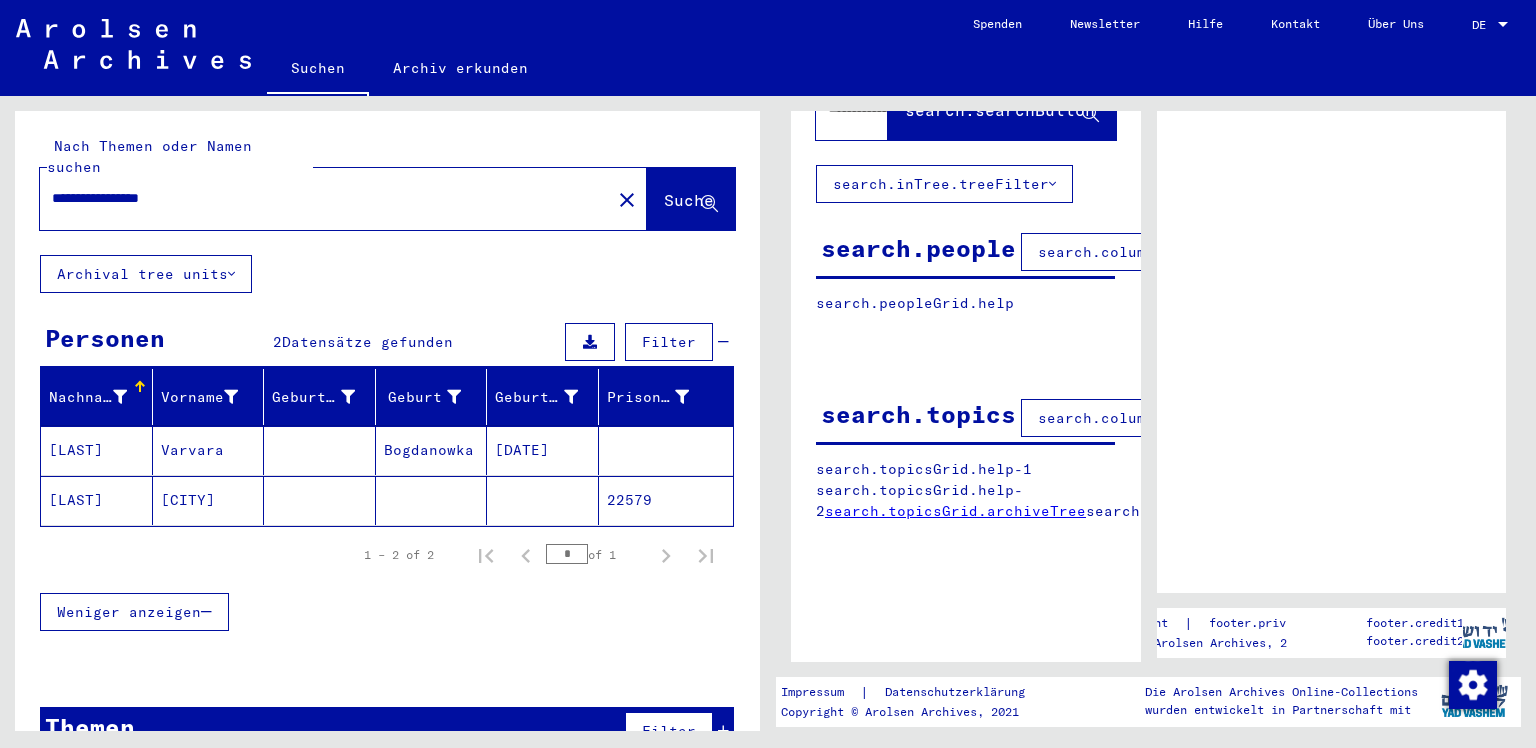 click on "[LAST]" 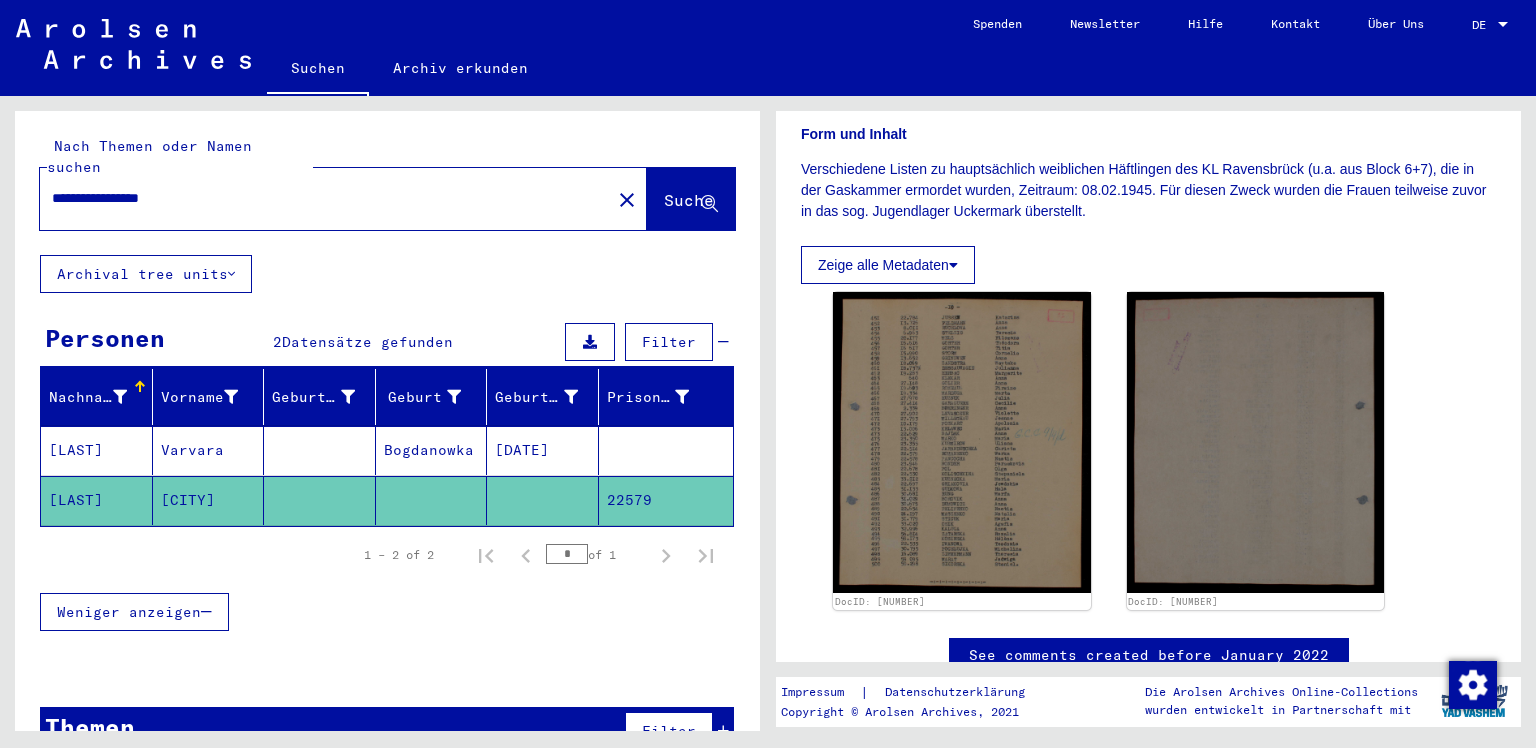 scroll, scrollTop: 400, scrollLeft: 0, axis: vertical 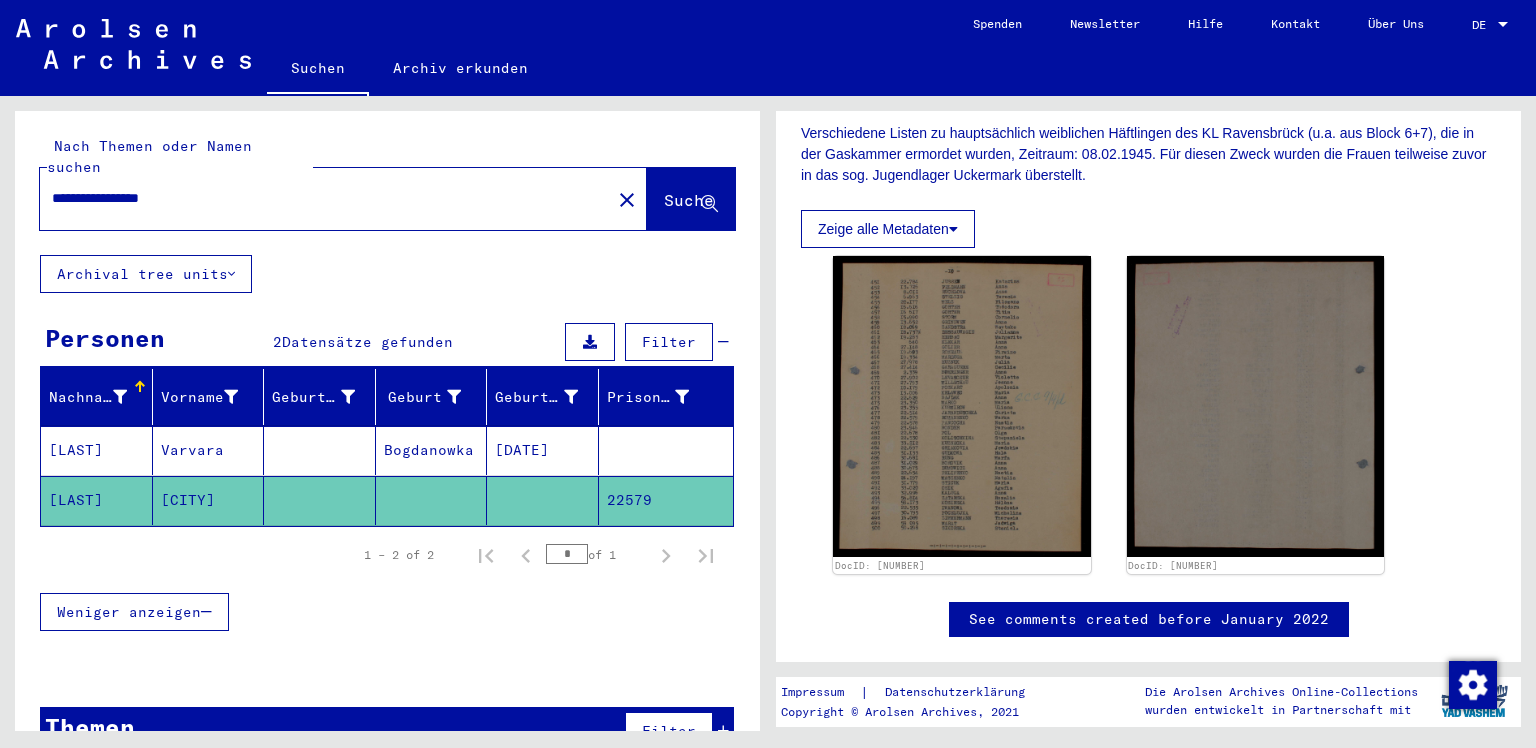 click 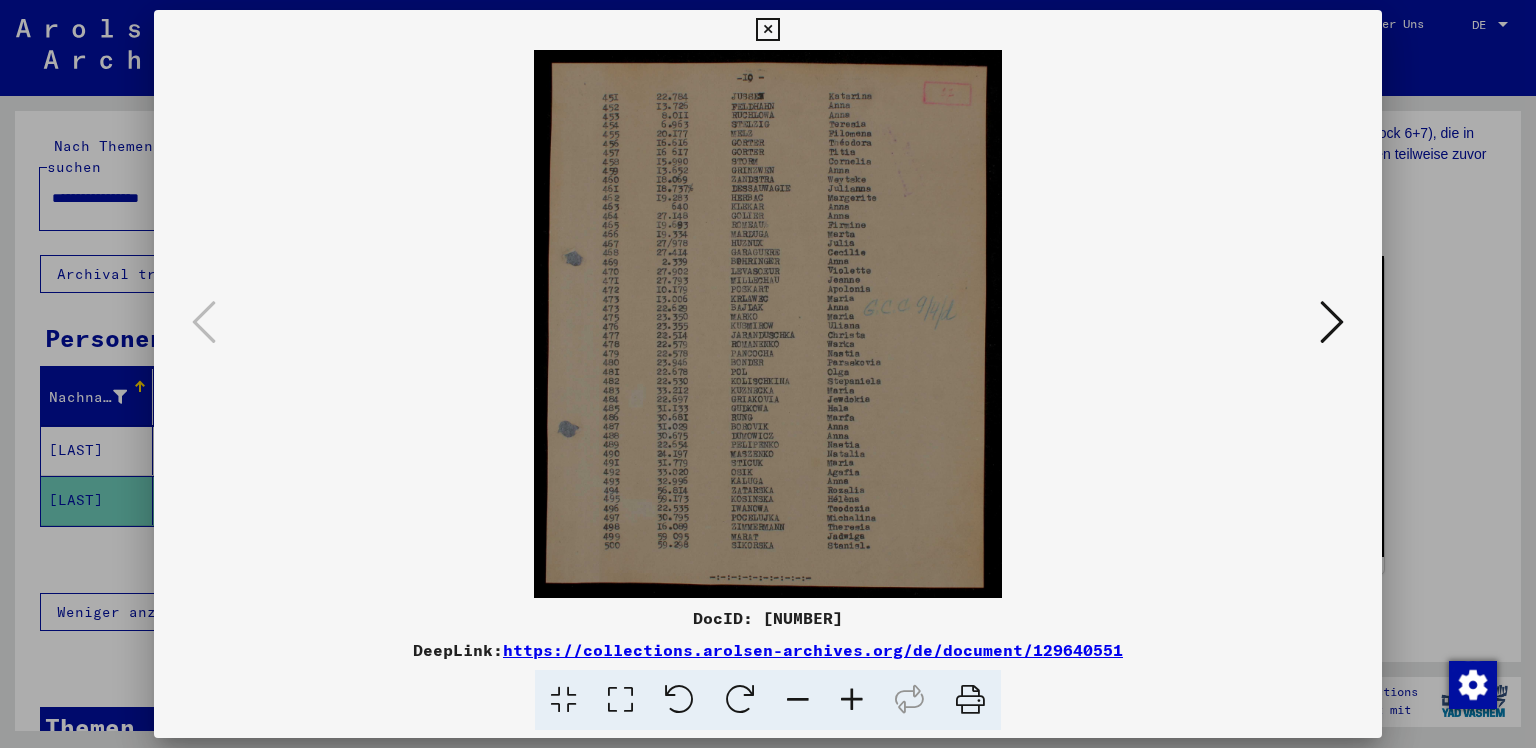 click at bounding box center [1332, 322] 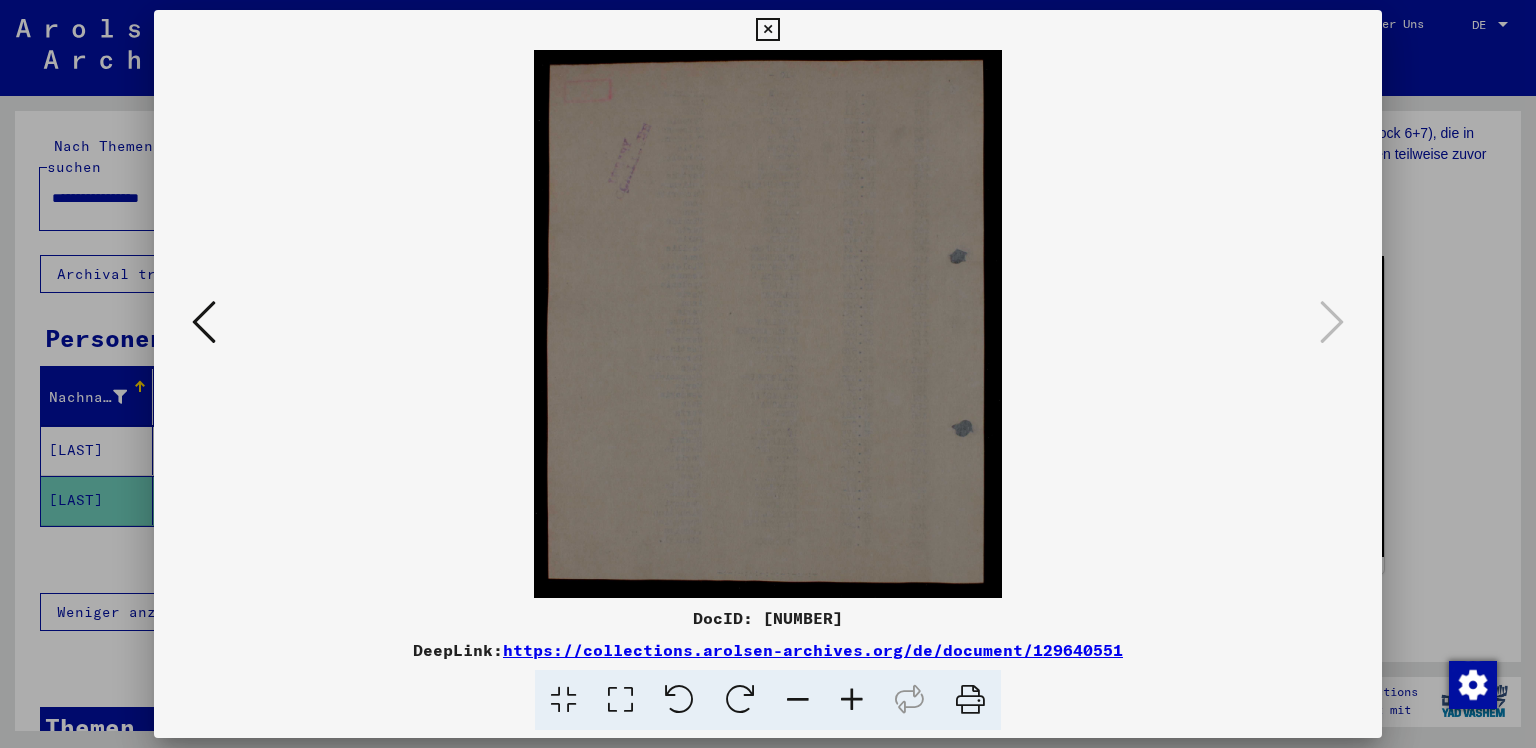 click at bounding box center [204, 322] 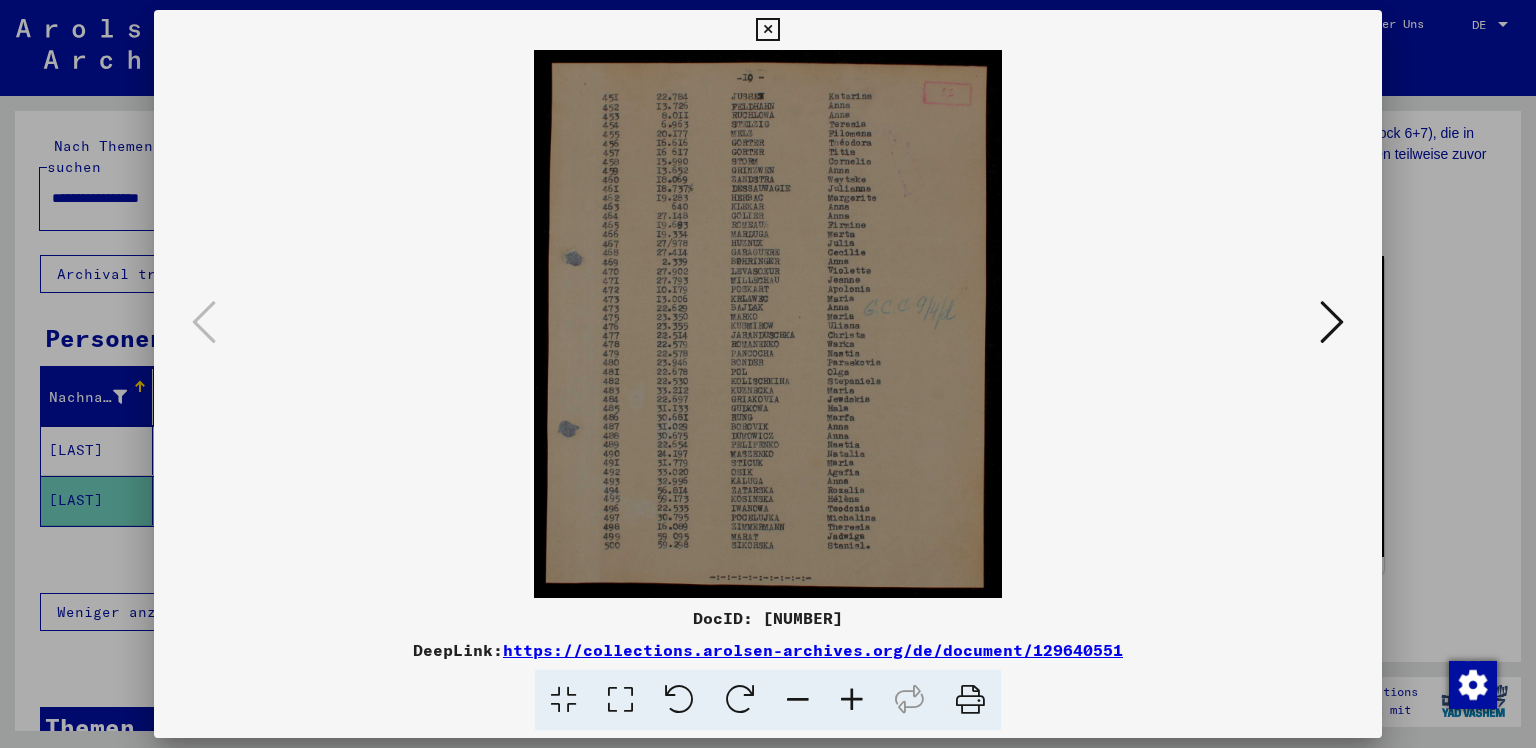 click on "https://collections.arolsen-archives.org/de/document/129640551" at bounding box center (813, 650) 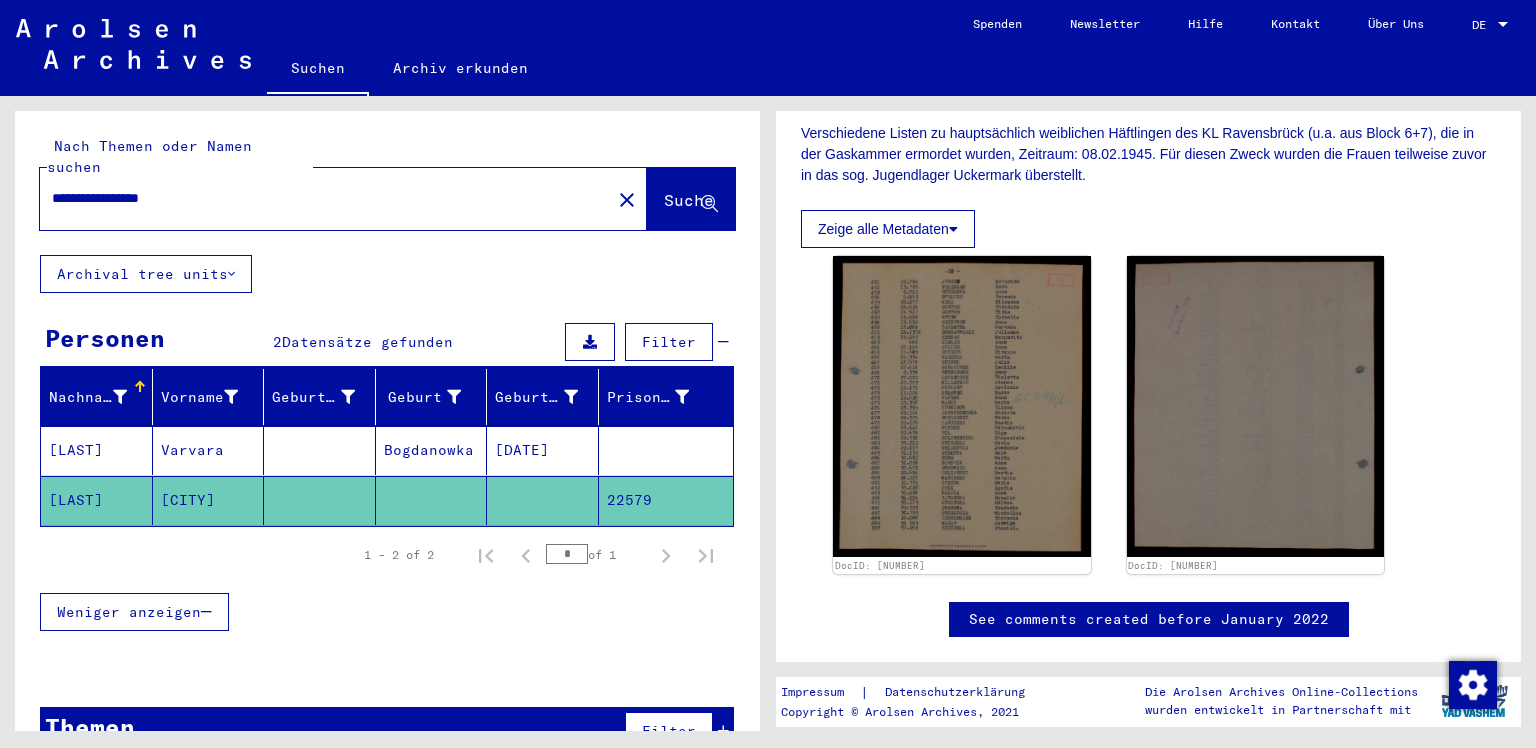click on "[LAST]" at bounding box center [97, 500] 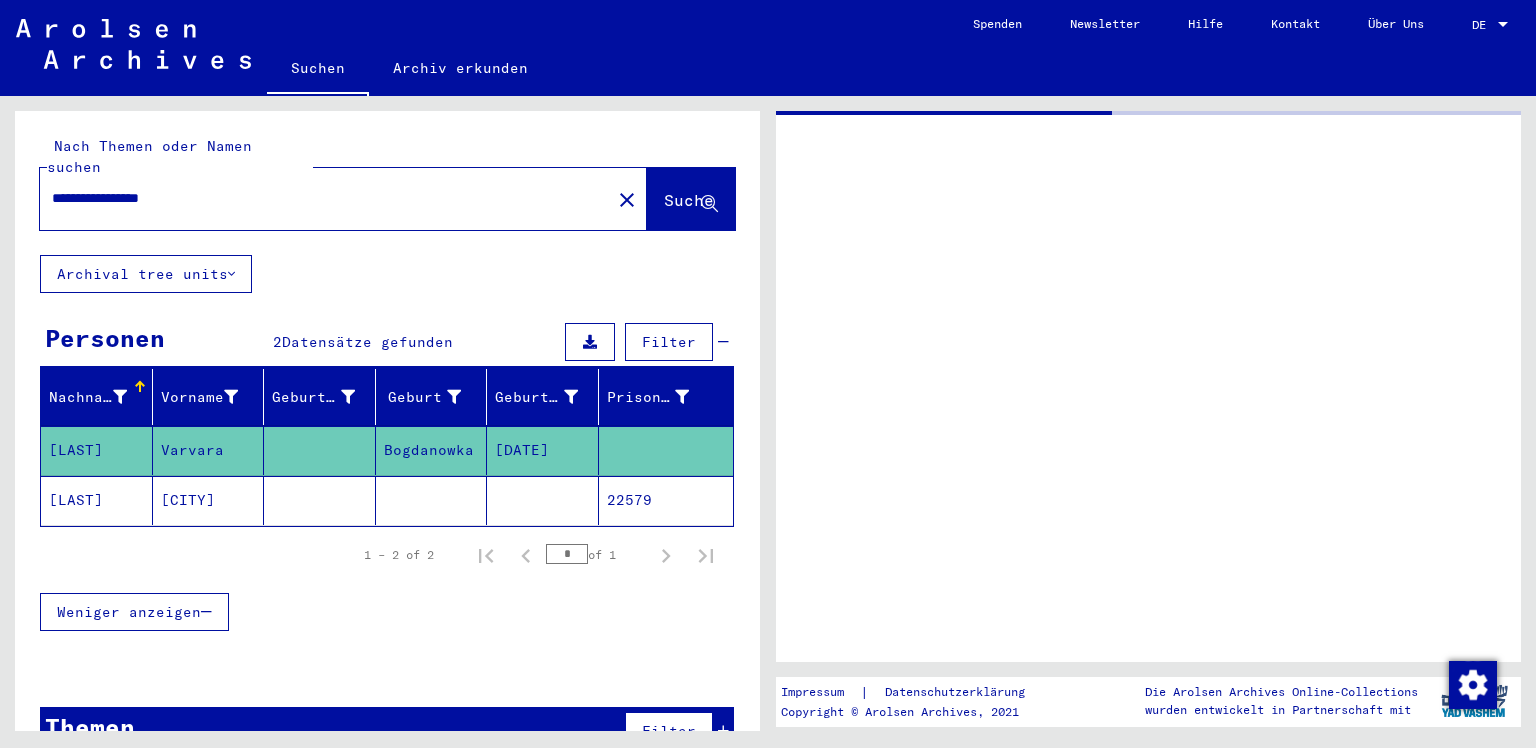 scroll, scrollTop: 0, scrollLeft: 0, axis: both 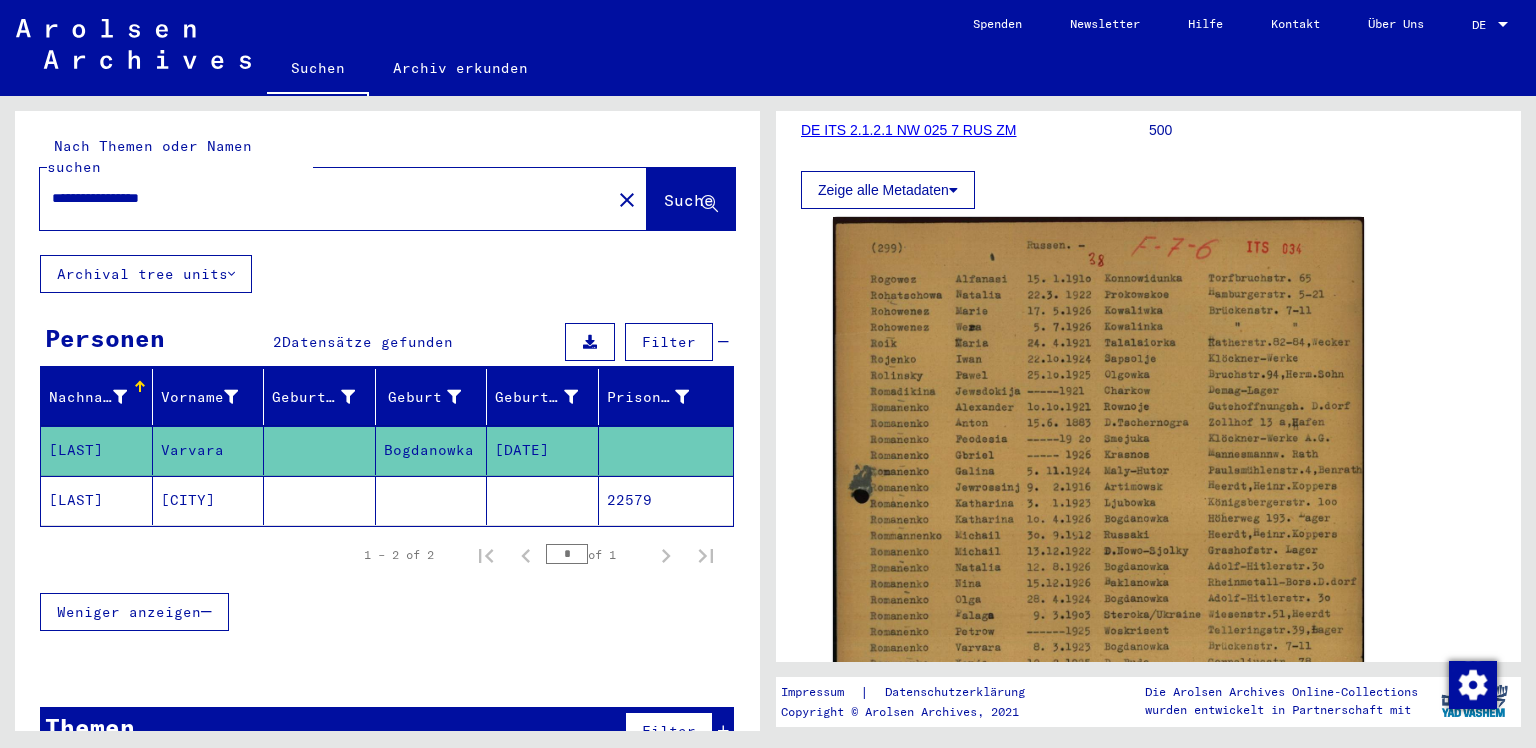 click on "DE ITS 2.1.2.1 NW 025 7 RUS ZM" 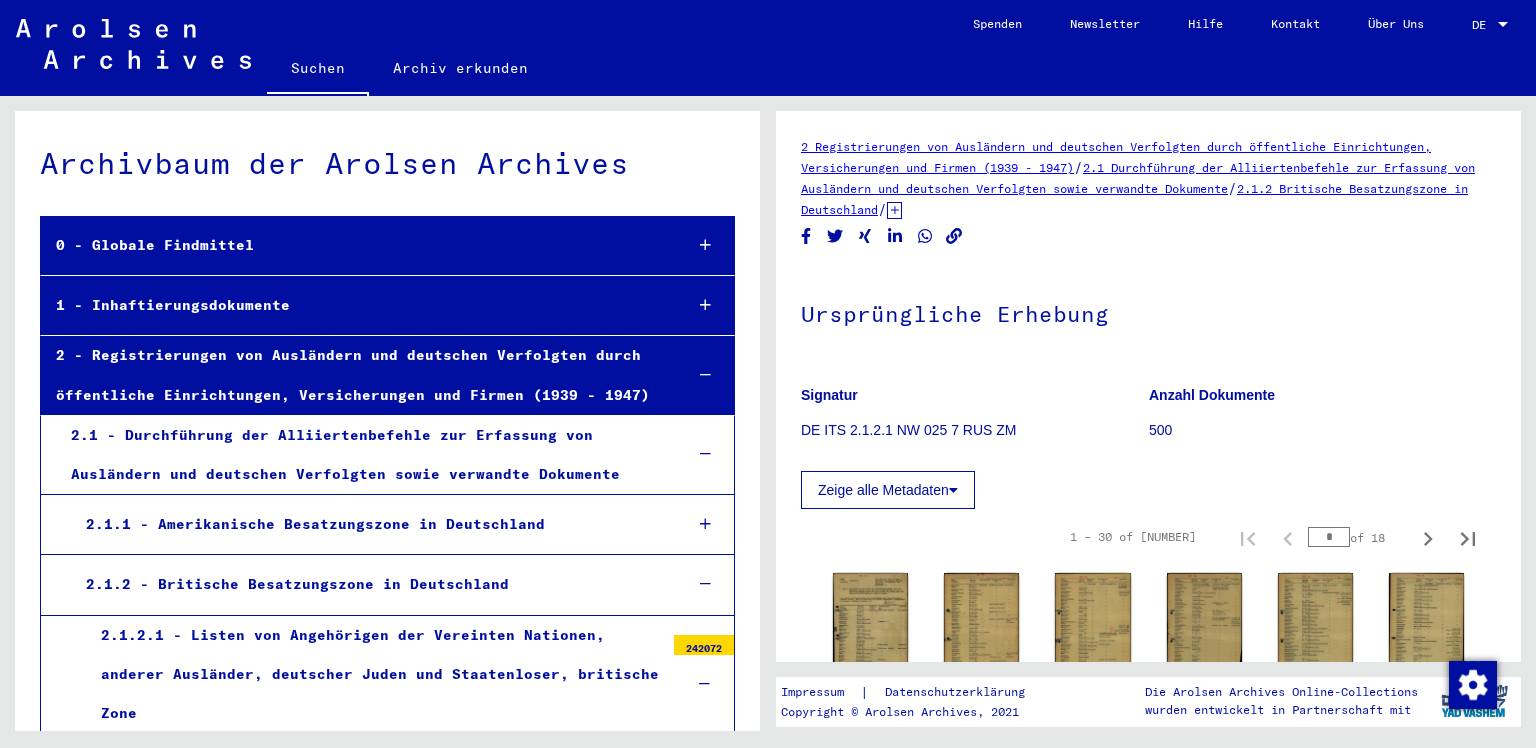 scroll, scrollTop: 4669, scrollLeft: 0, axis: vertical 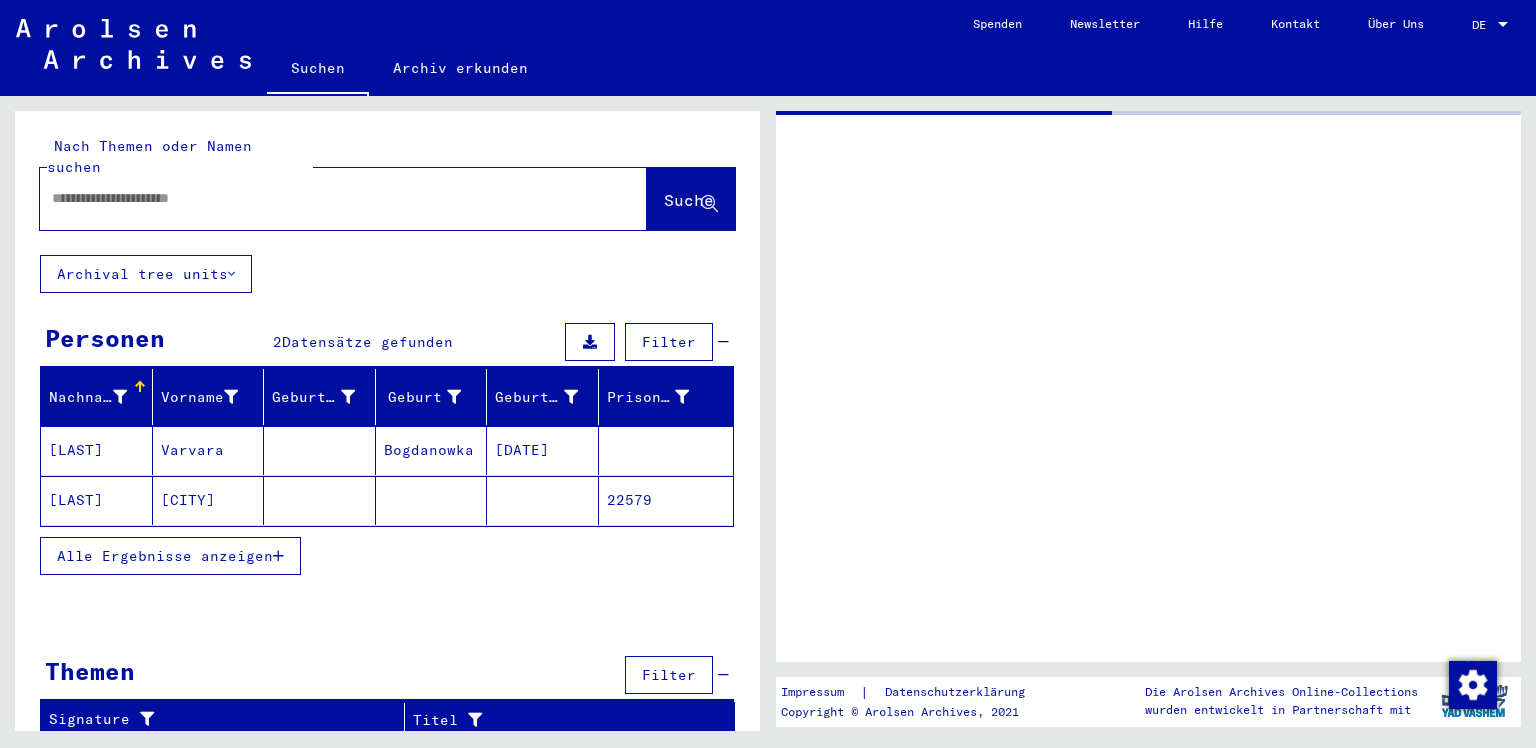 type on "********" 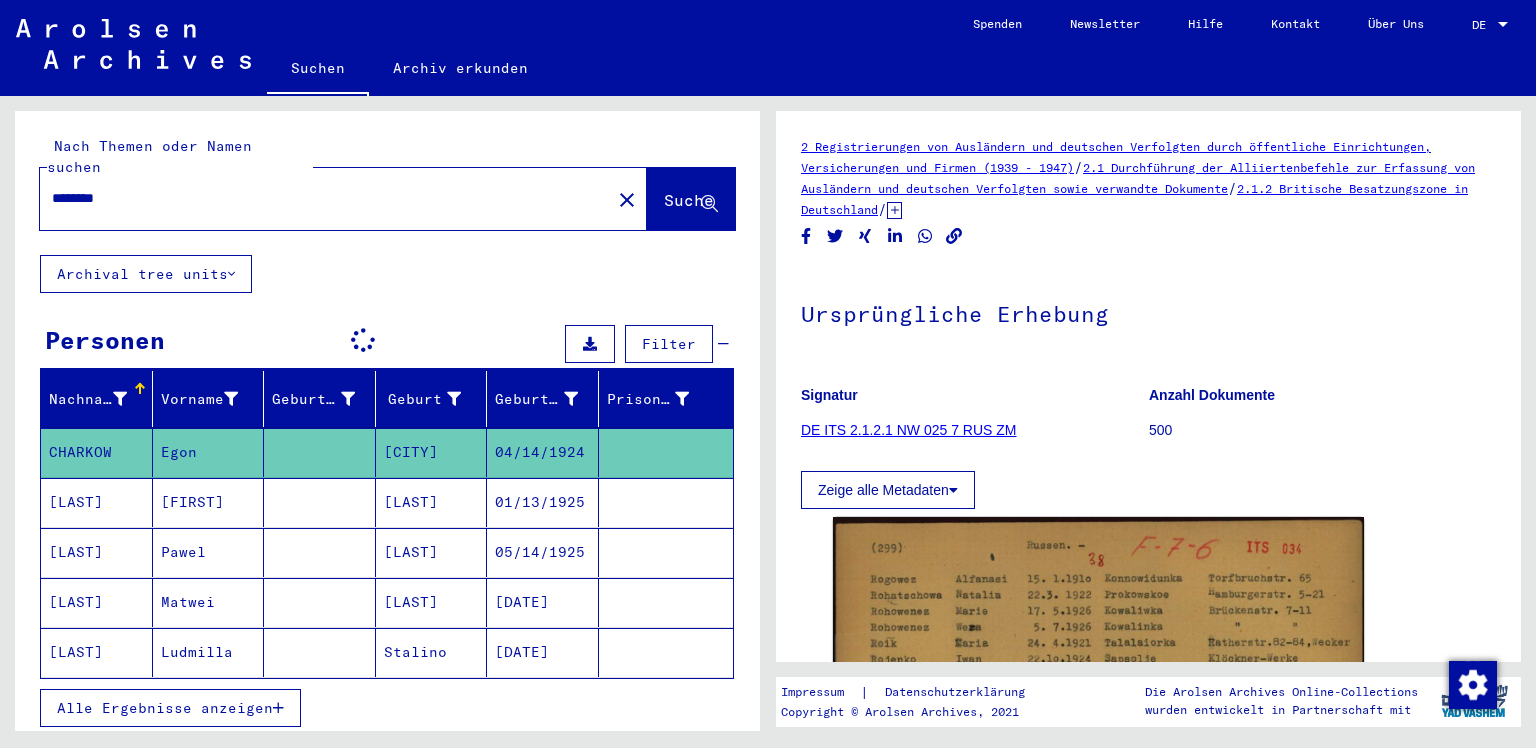 scroll, scrollTop: 0, scrollLeft: 0, axis: both 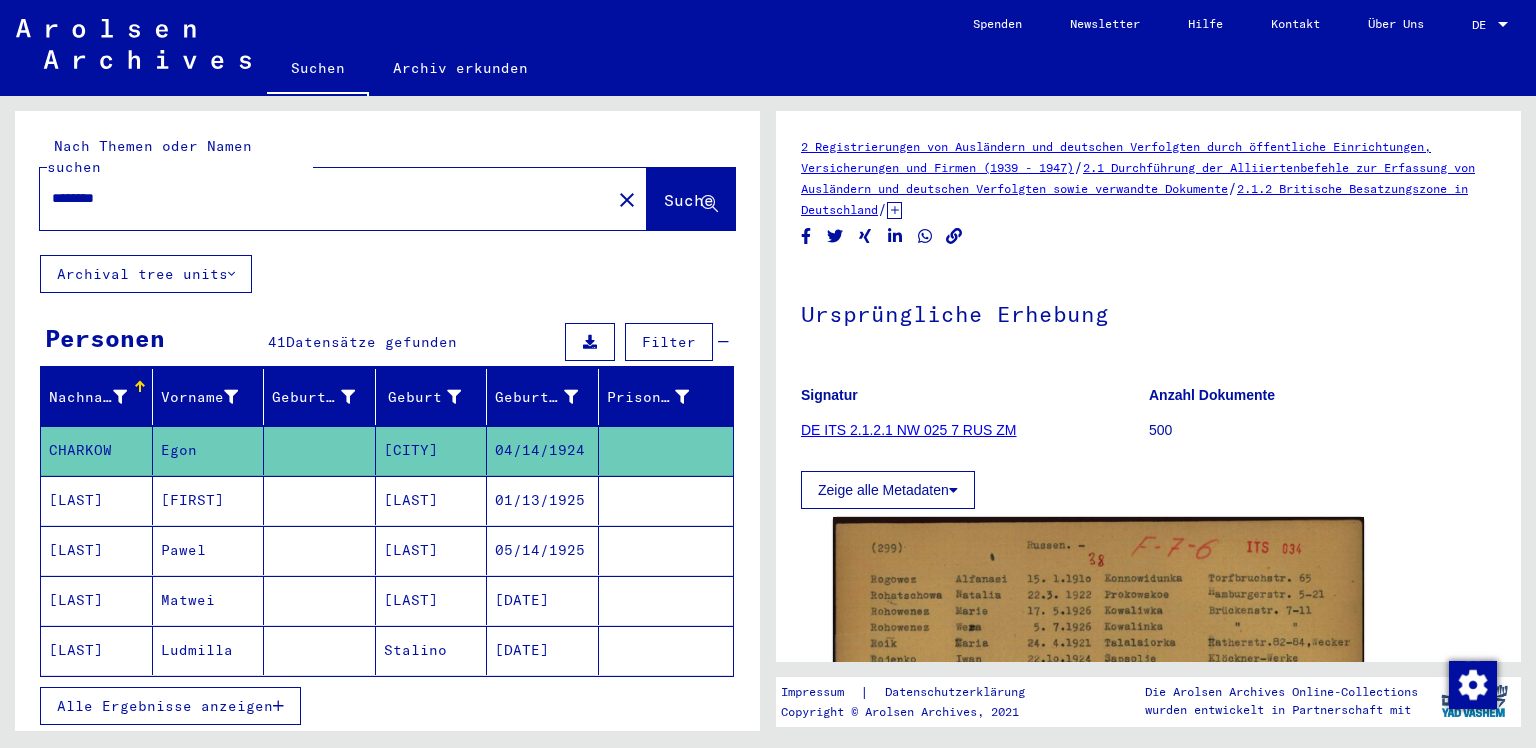click on "********" at bounding box center [325, 198] 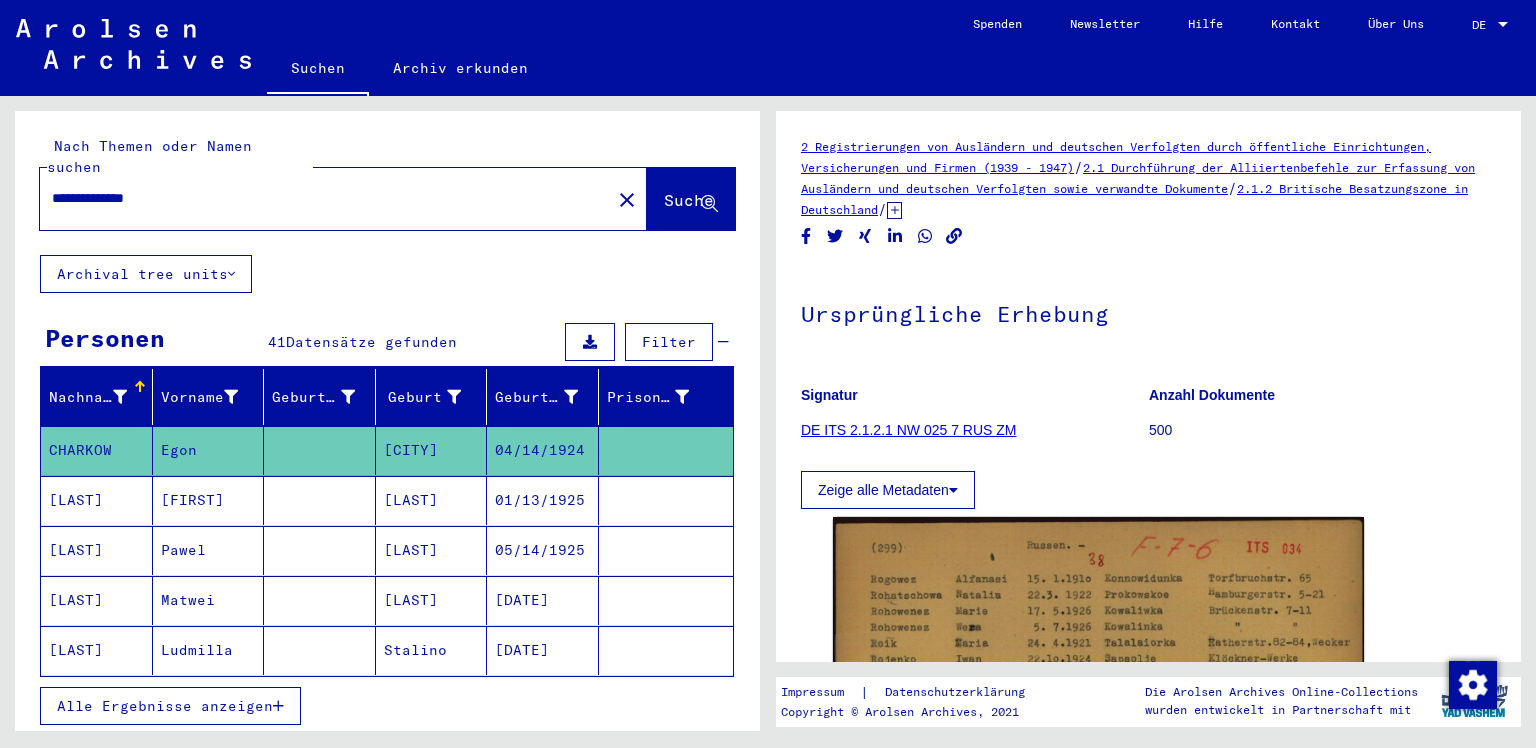type on "**********" 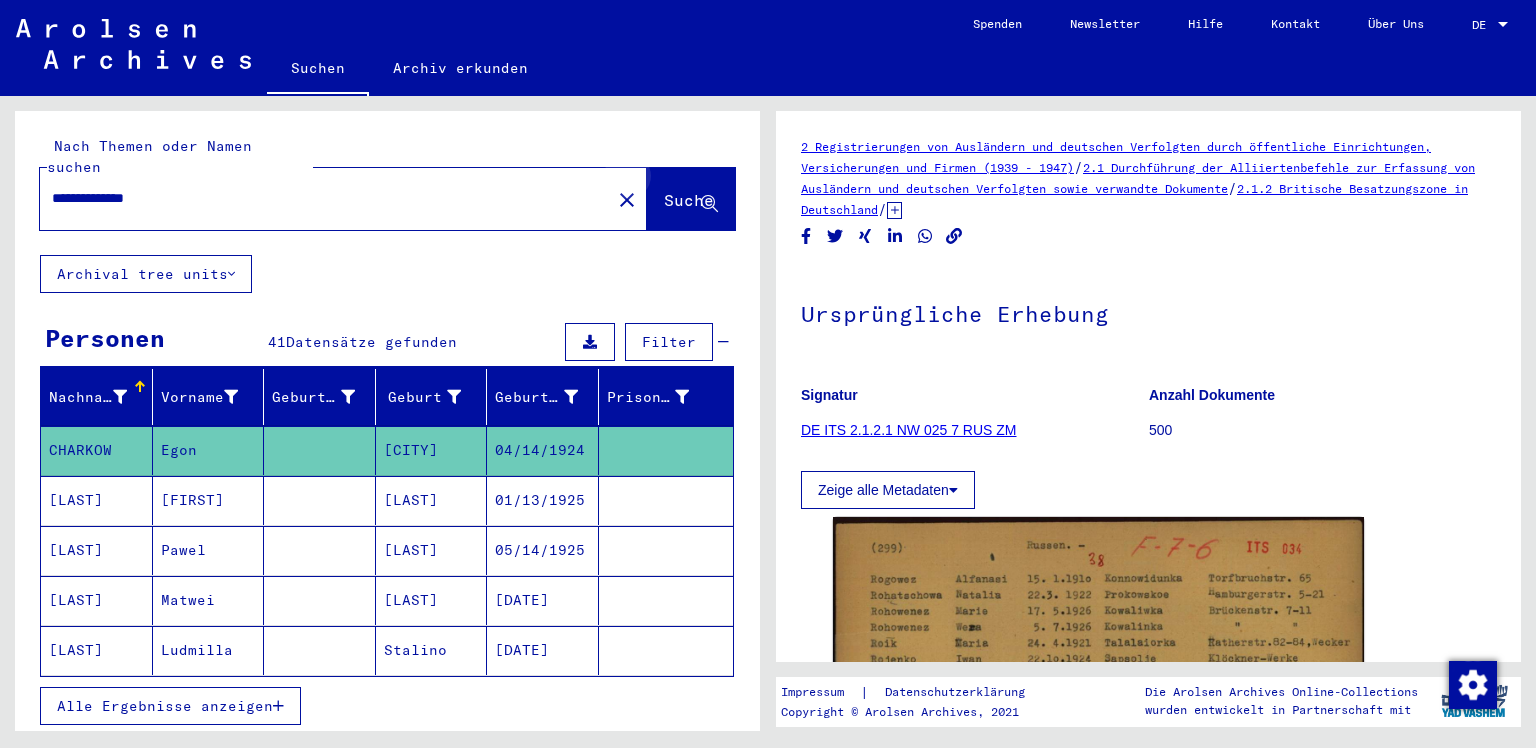 click on "Suche" 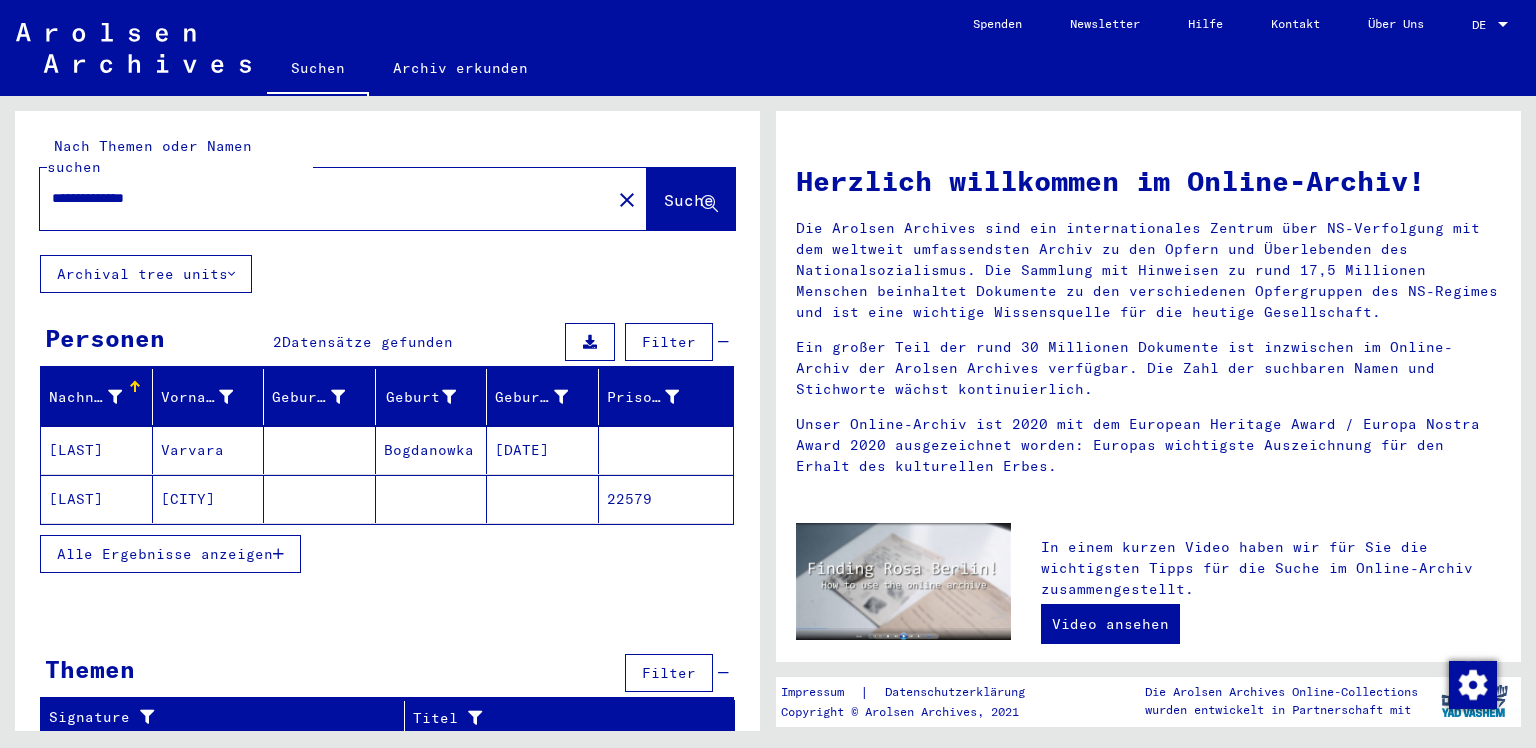 click on "Bogdanowka" at bounding box center [432, 499] 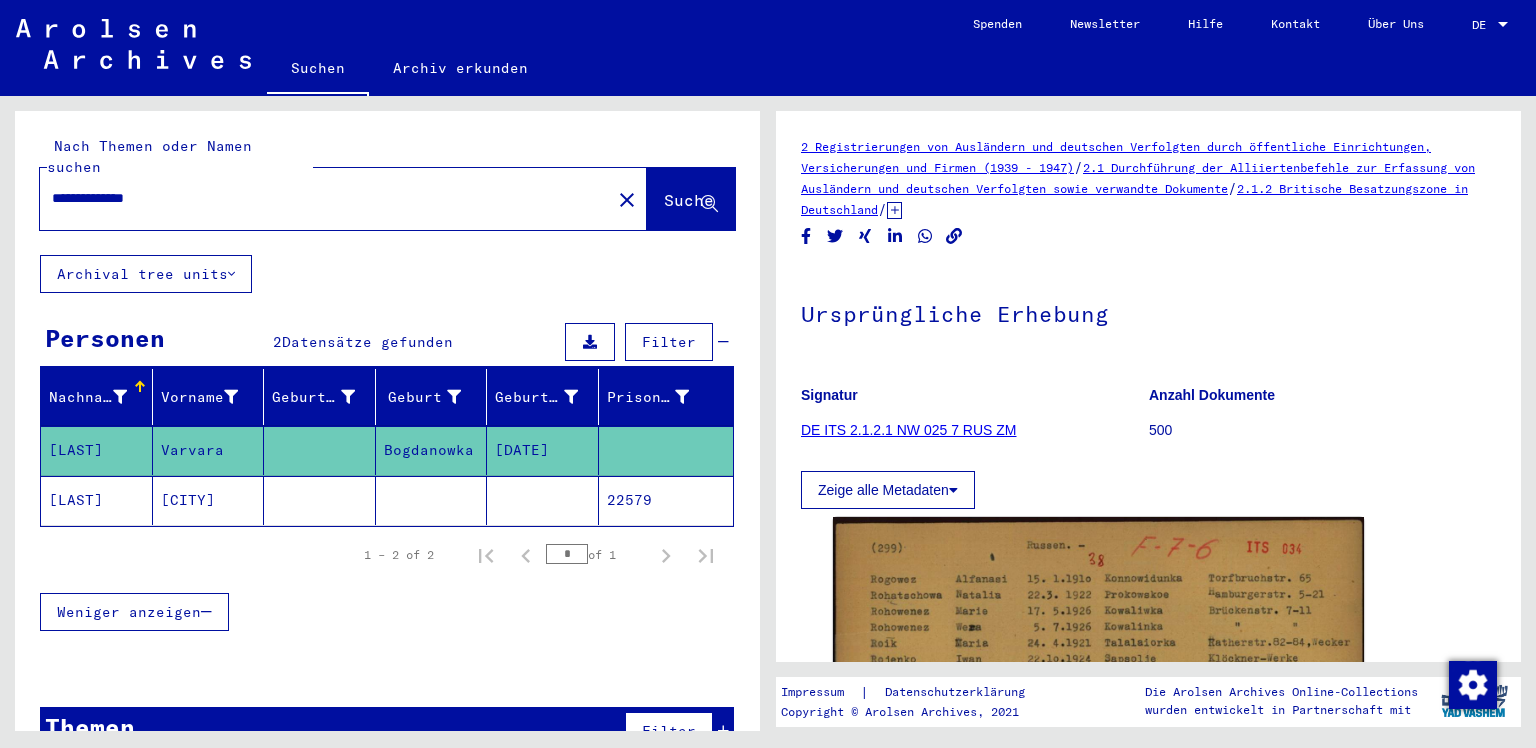 scroll, scrollTop: 0, scrollLeft: 0, axis: both 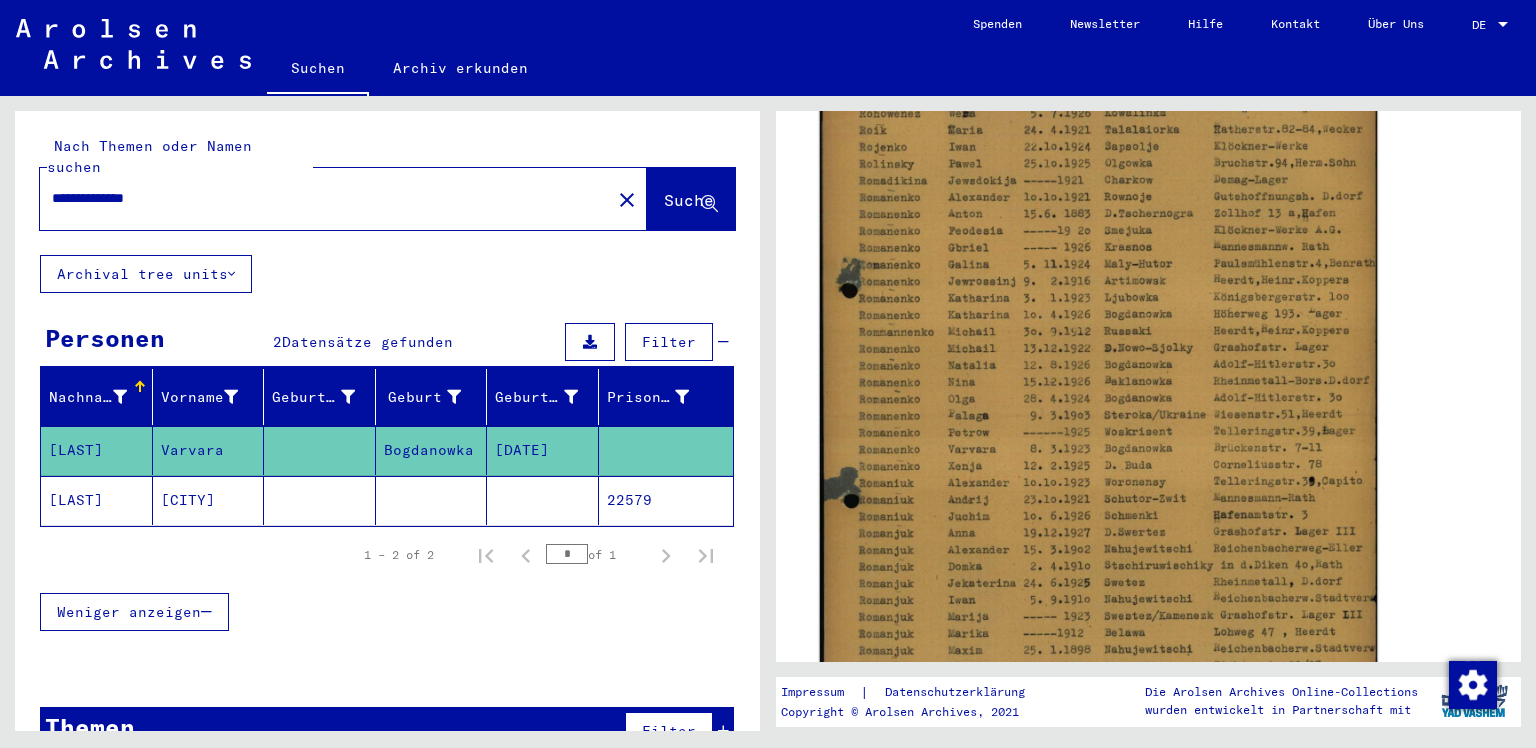 click 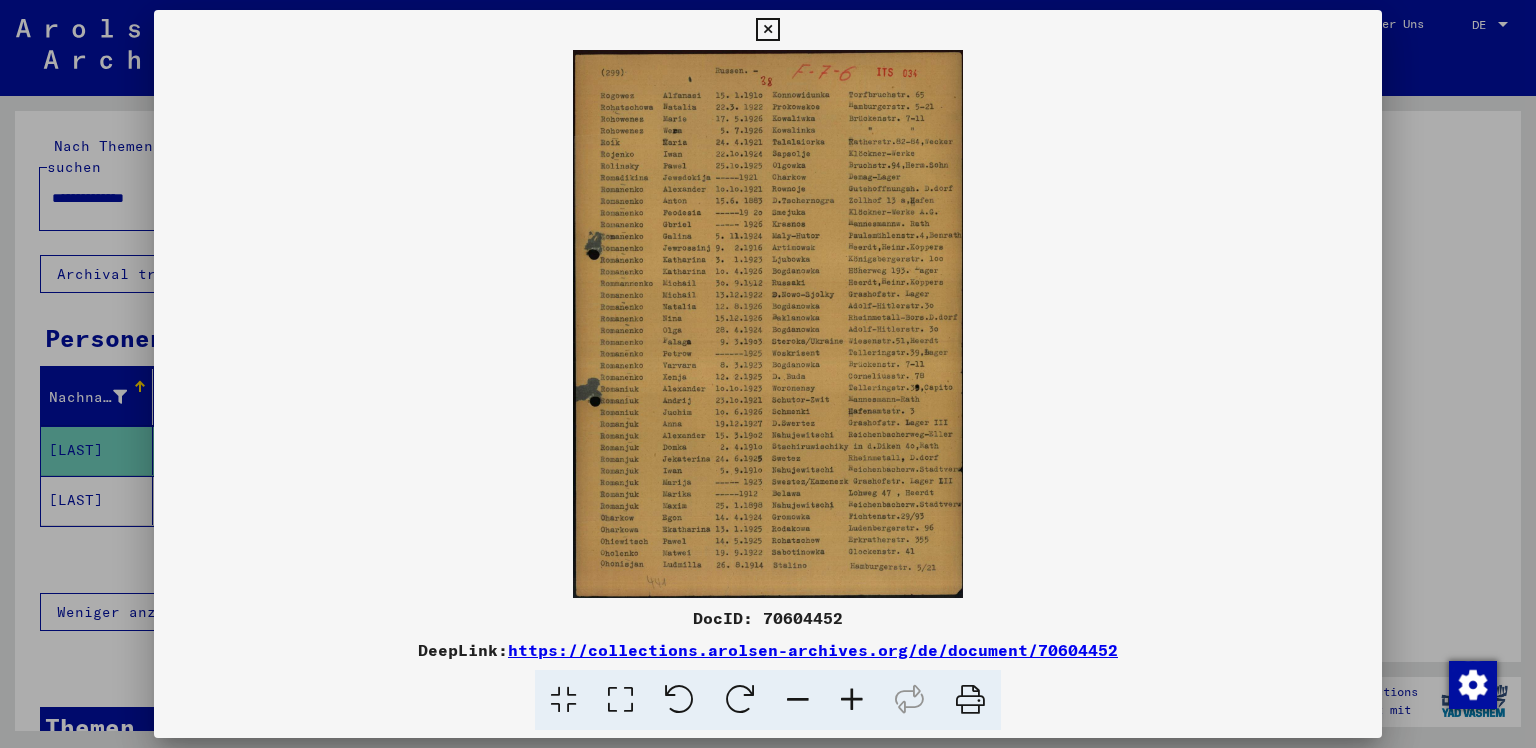 click on "https://collections.arolsen-archives.org/de/document/70604452" at bounding box center (813, 650) 